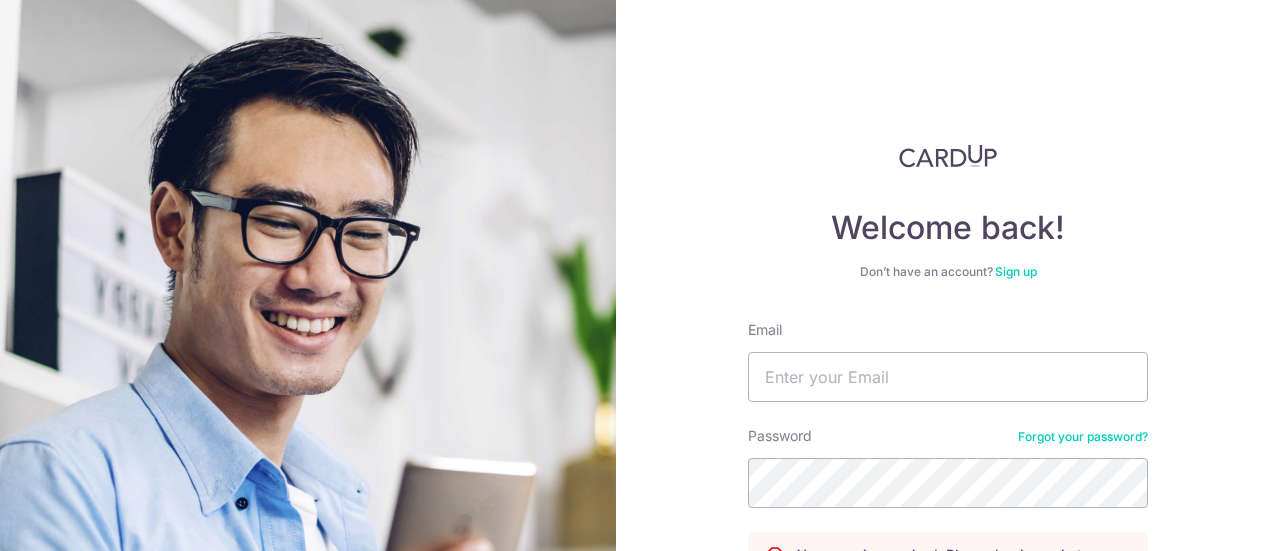 scroll, scrollTop: 0, scrollLeft: 0, axis: both 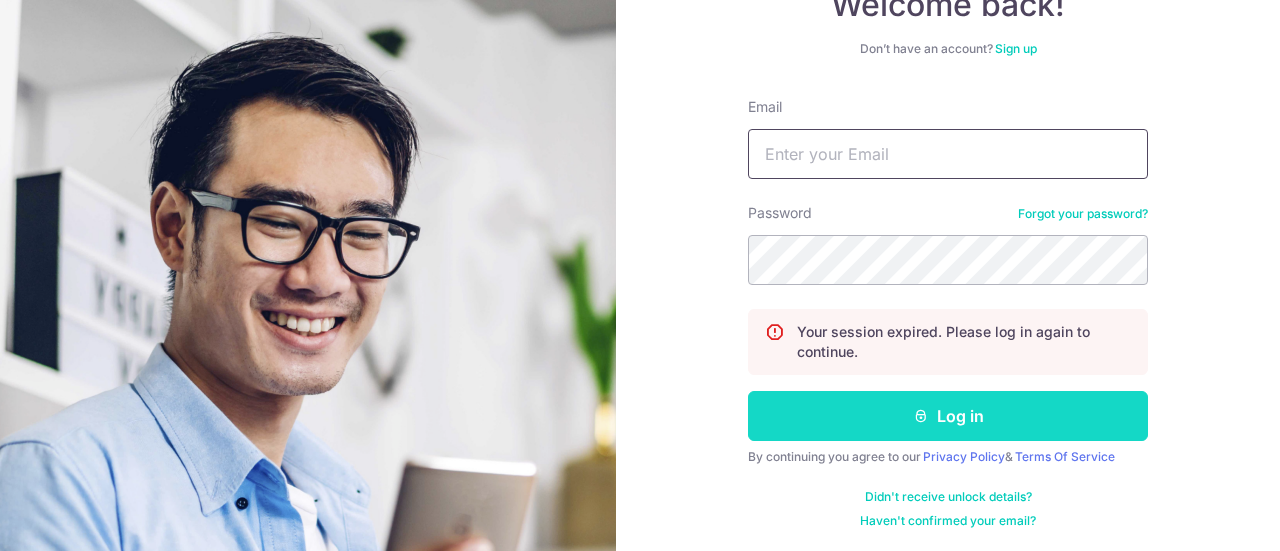 type on "[EMAIL]" 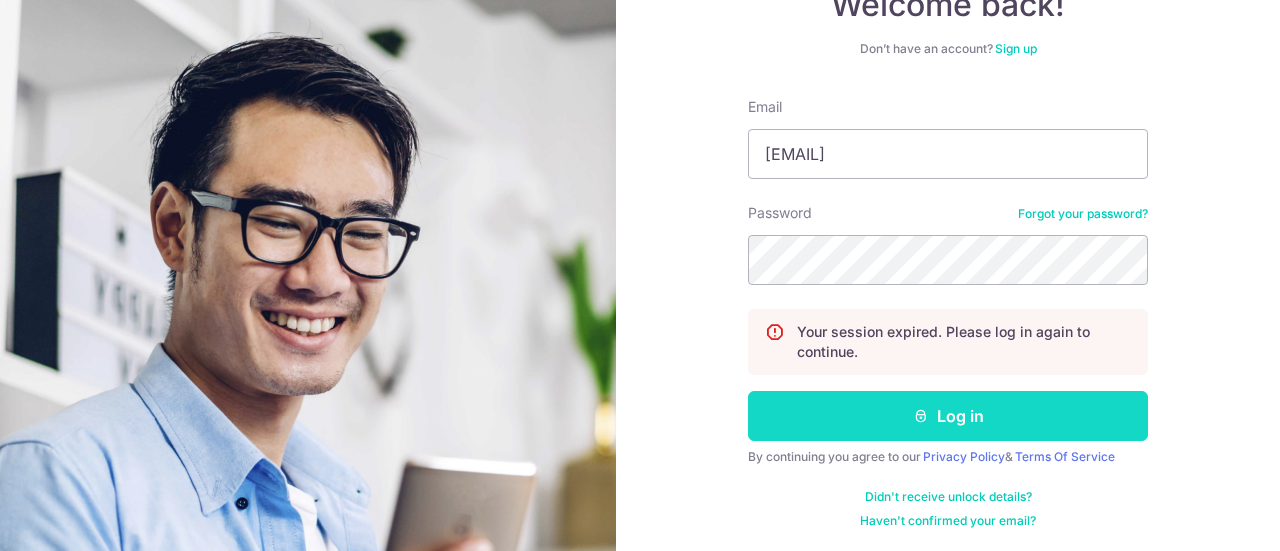 click on "Log in" at bounding box center (948, 416) 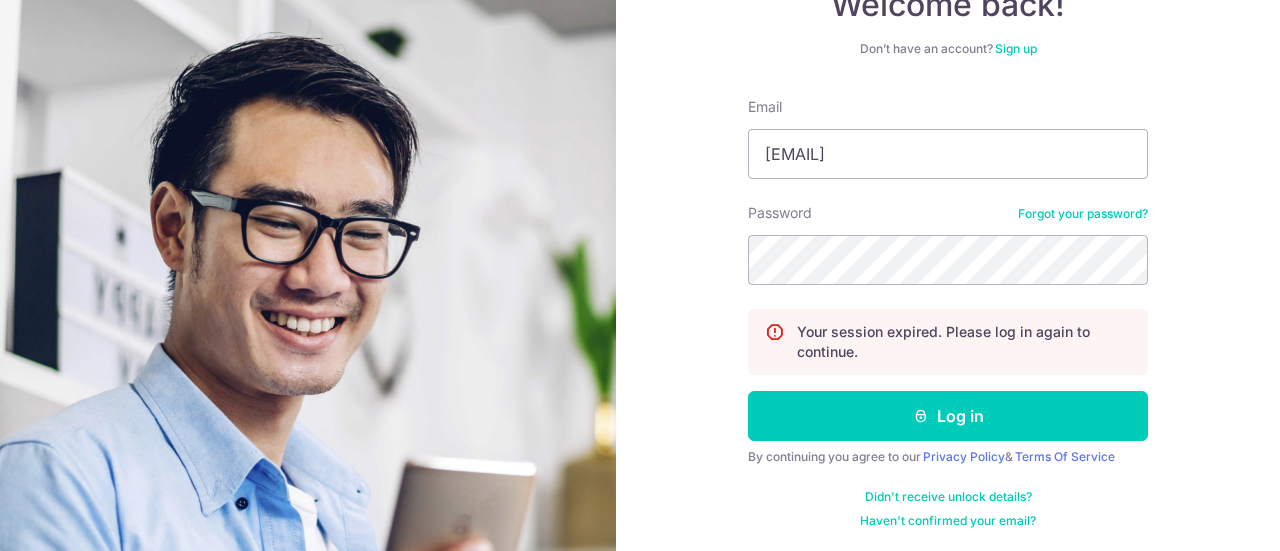 drag, startPoint x: 942, startPoint y: 360, endPoint x: 928, endPoint y: 386, distance: 29.529646 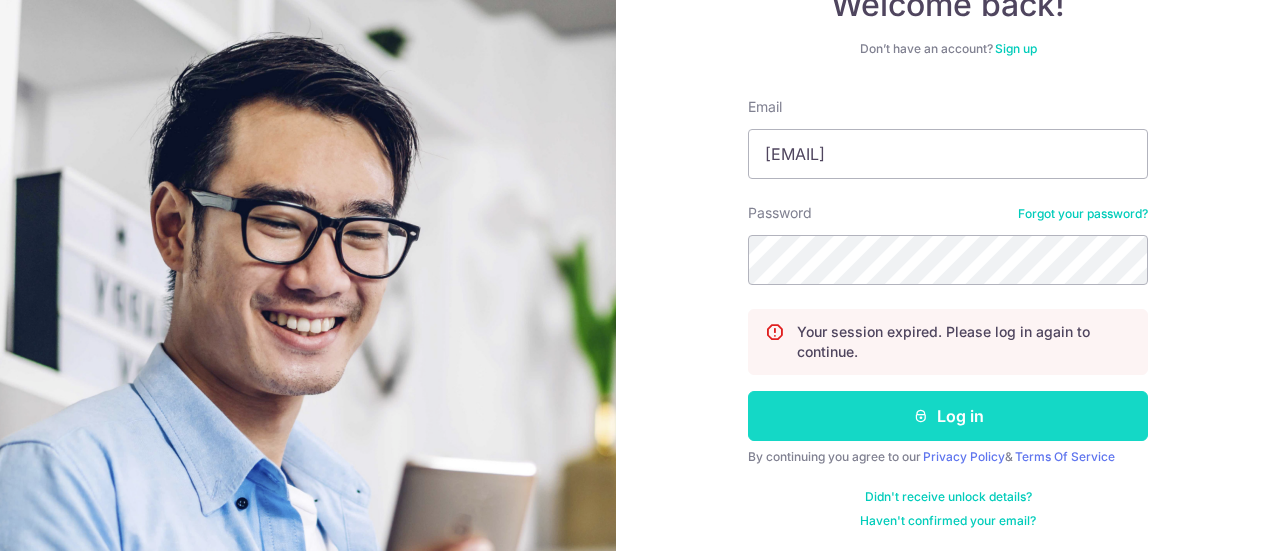 click at bounding box center [921, 416] 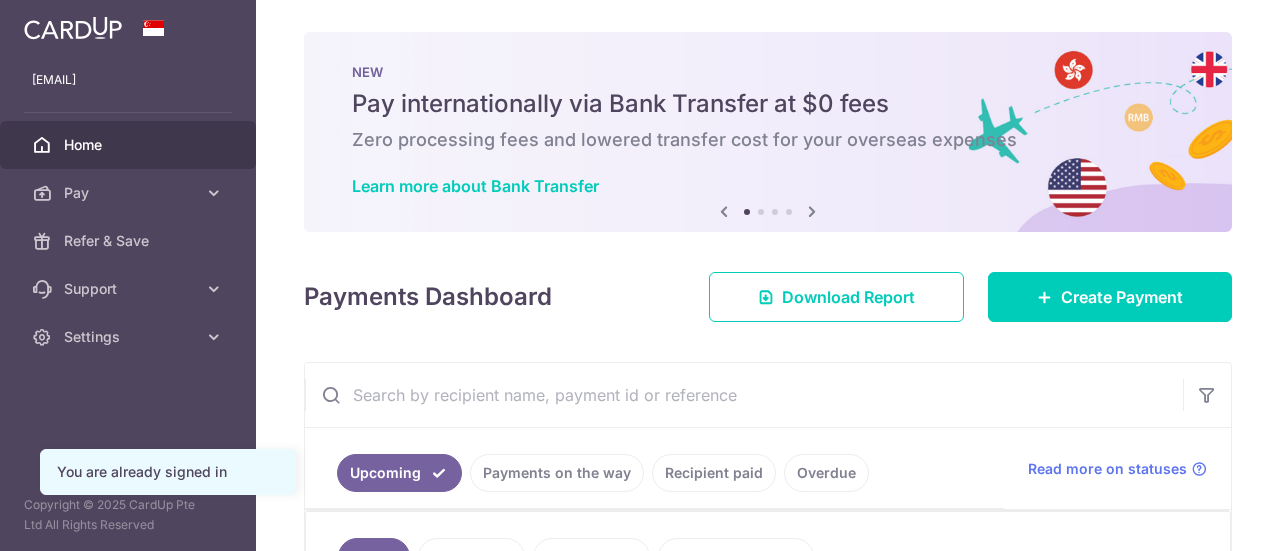 scroll, scrollTop: 0, scrollLeft: 0, axis: both 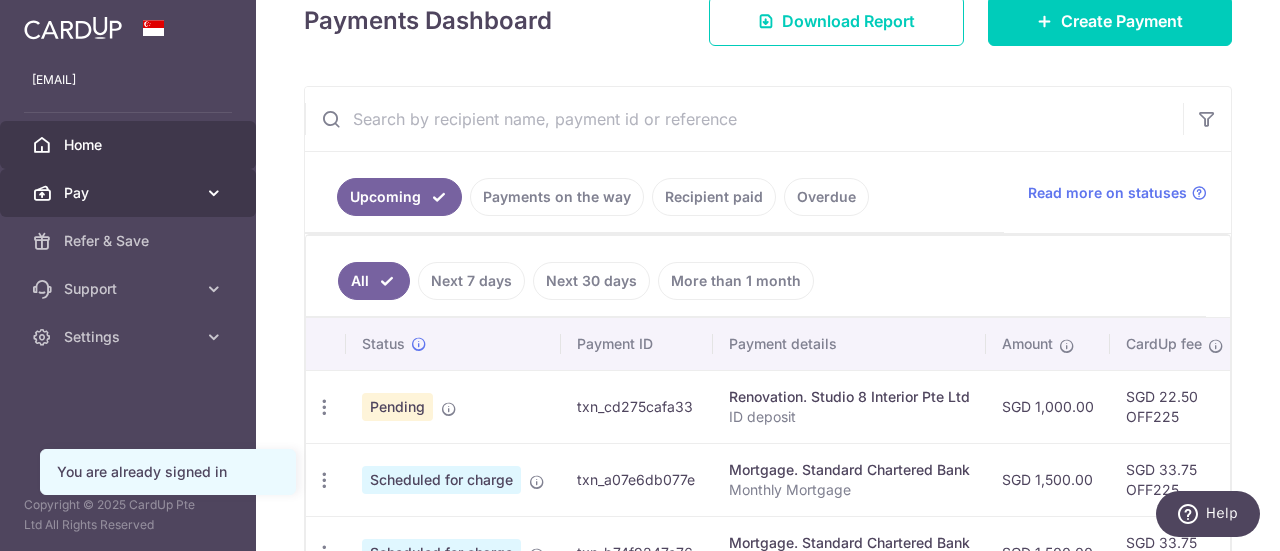 click on "Pay" at bounding box center [130, 193] 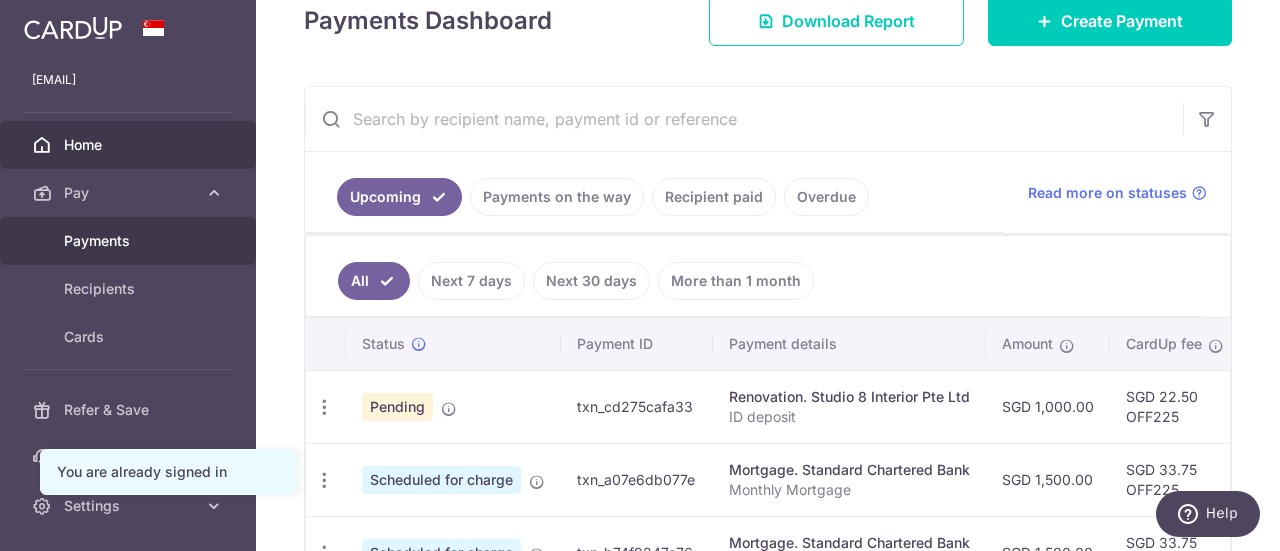 click on "Payments" at bounding box center (130, 241) 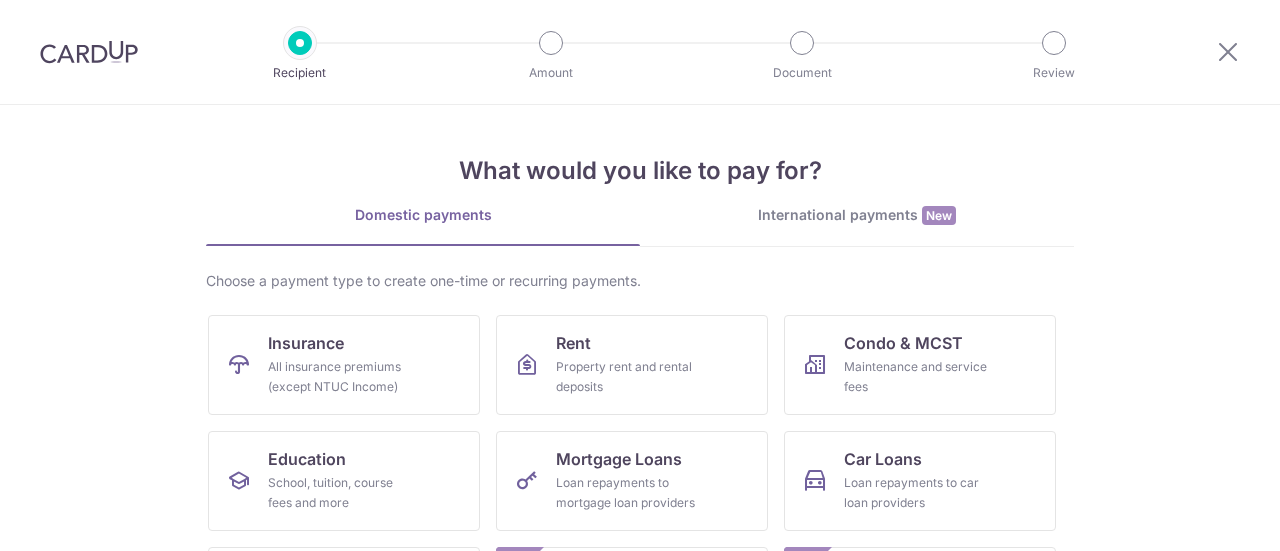 scroll, scrollTop: 0, scrollLeft: 0, axis: both 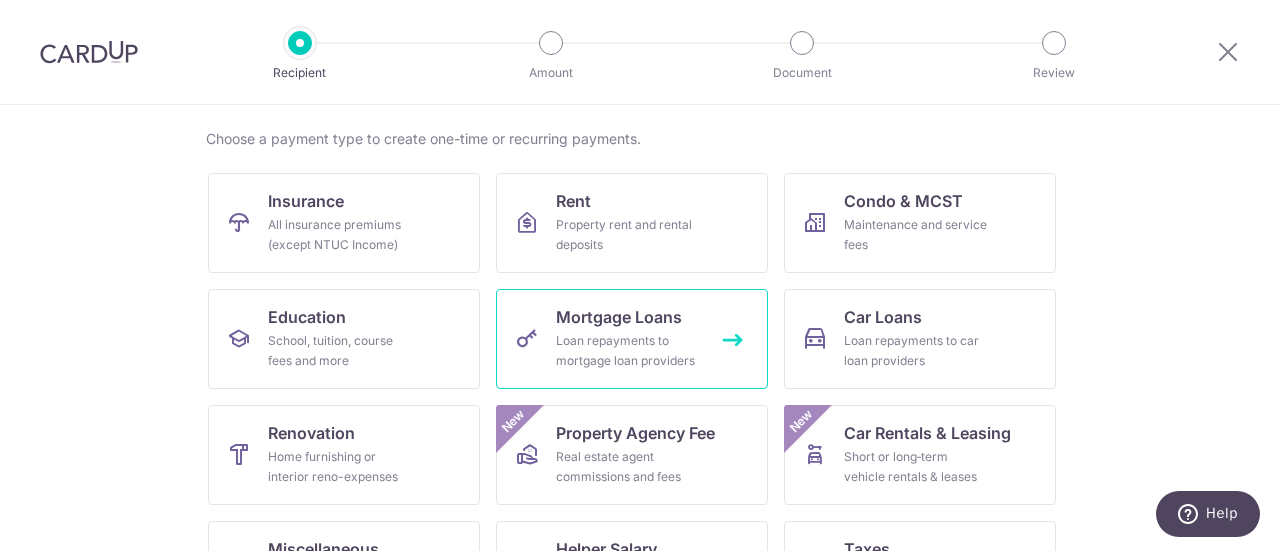 drag, startPoint x: 641, startPoint y: 318, endPoint x: 639, endPoint y: 337, distance: 19.104973 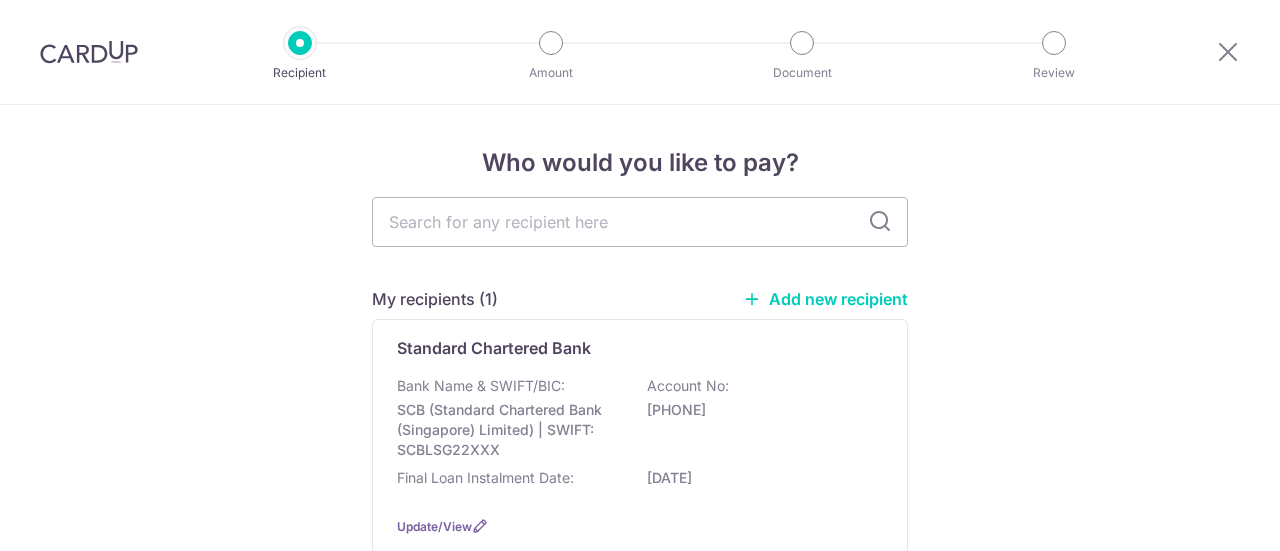 scroll, scrollTop: 0, scrollLeft: 0, axis: both 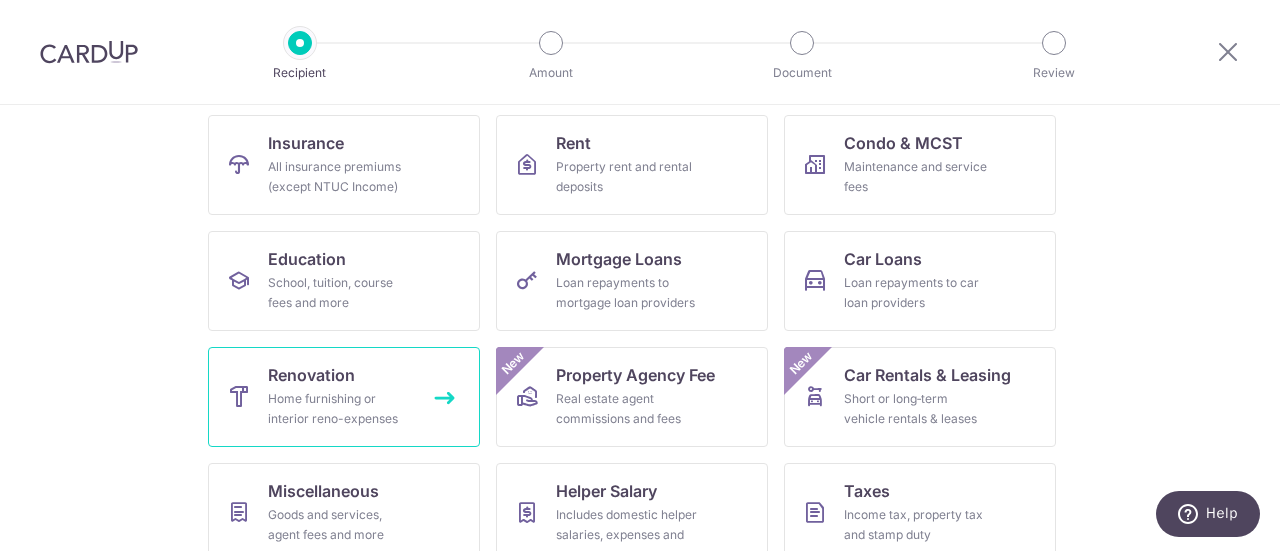 click on "Renovation" at bounding box center [311, 375] 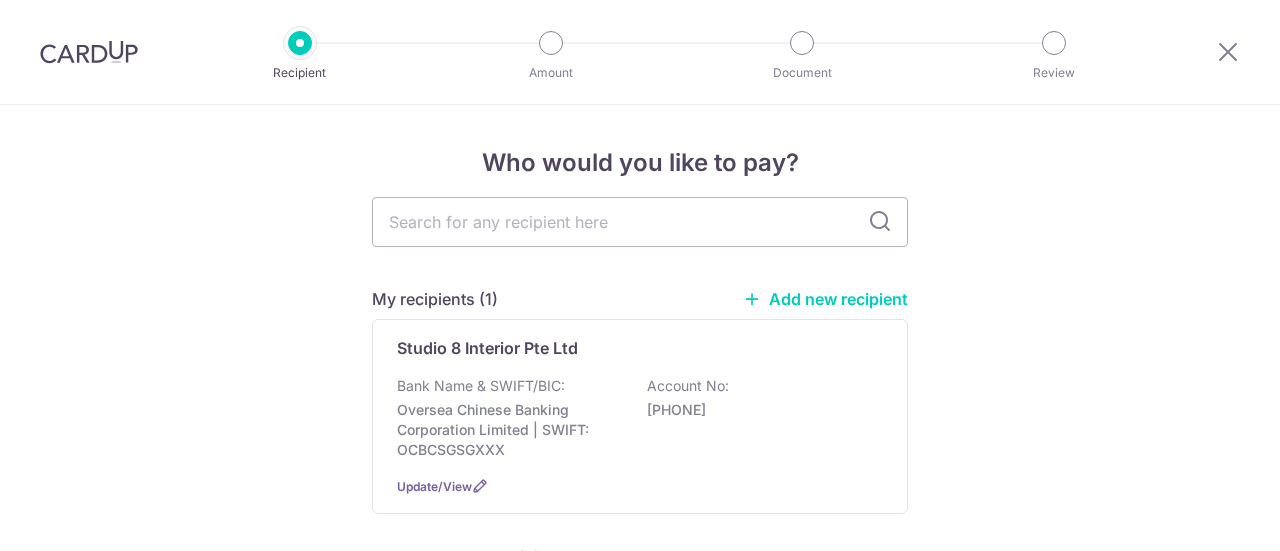 scroll, scrollTop: 0, scrollLeft: 0, axis: both 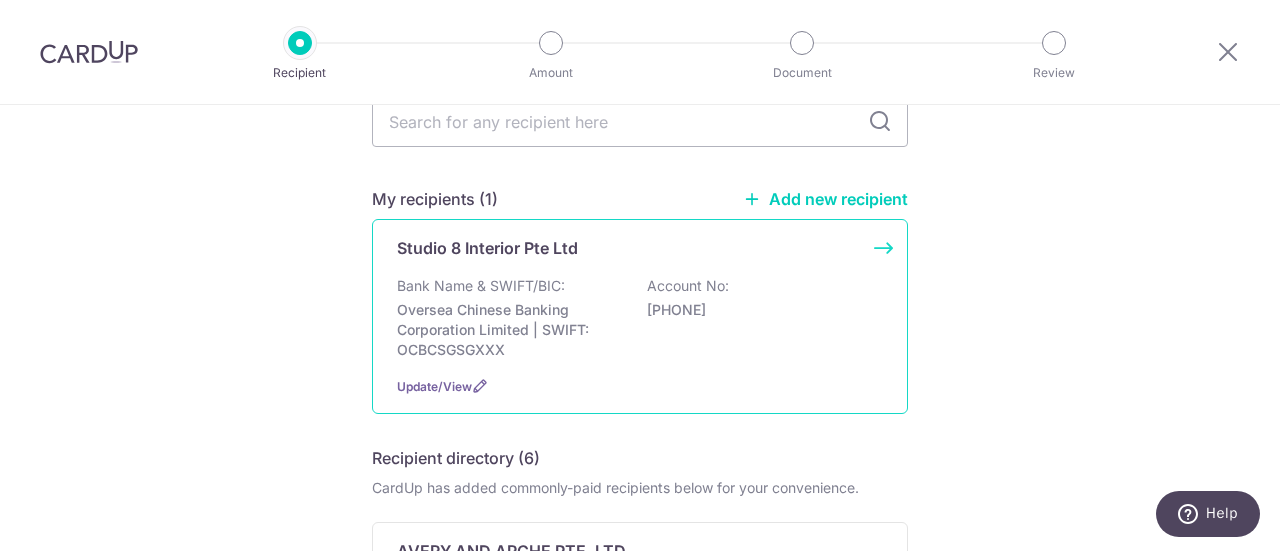 click on "[PHONE]" at bounding box center (759, 310) 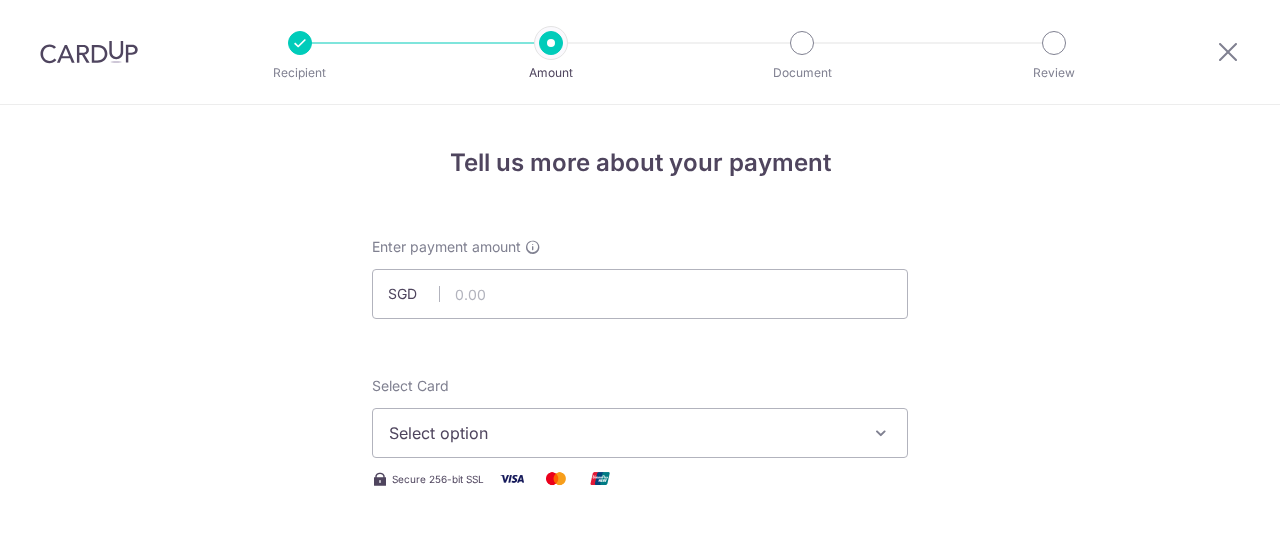 scroll, scrollTop: 0, scrollLeft: 0, axis: both 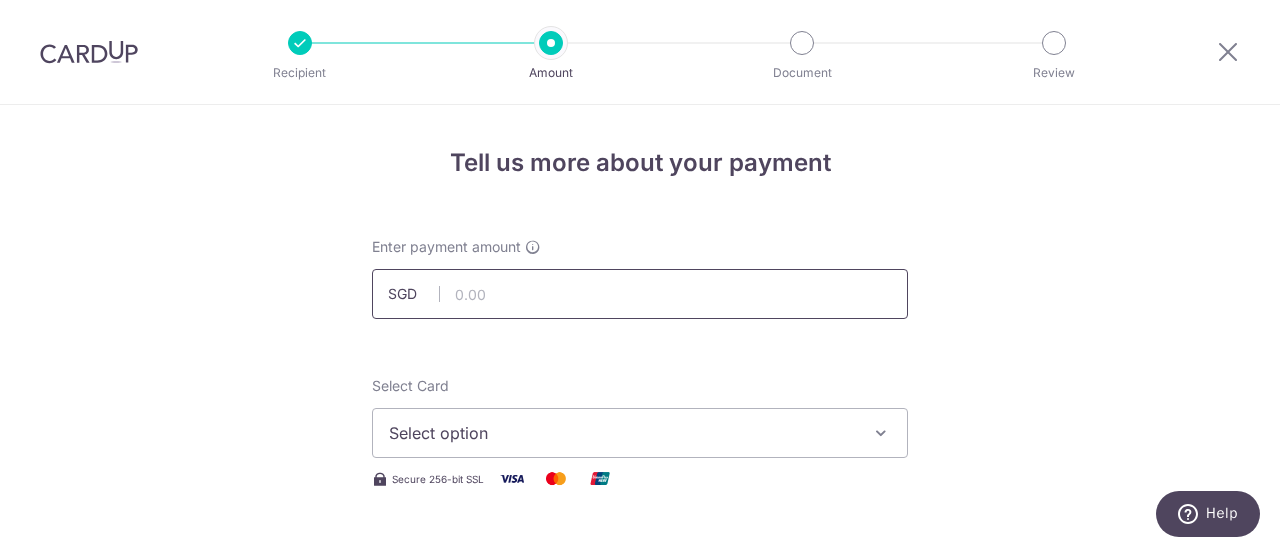 drag, startPoint x: 568, startPoint y: 301, endPoint x: 556, endPoint y: 305, distance: 12.649111 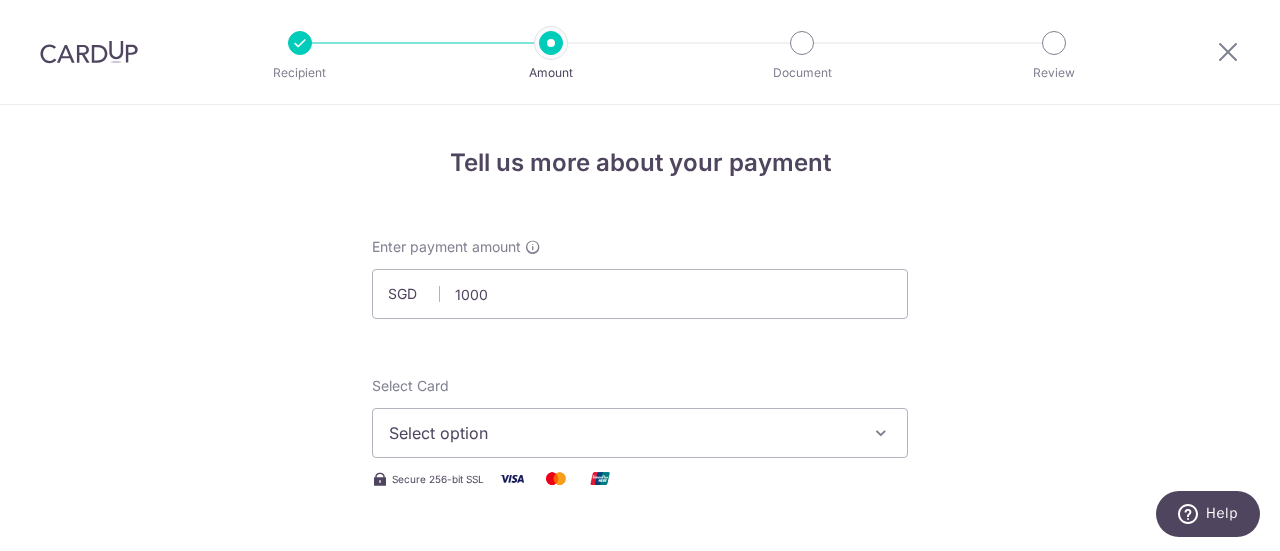 type on "1,000.00" 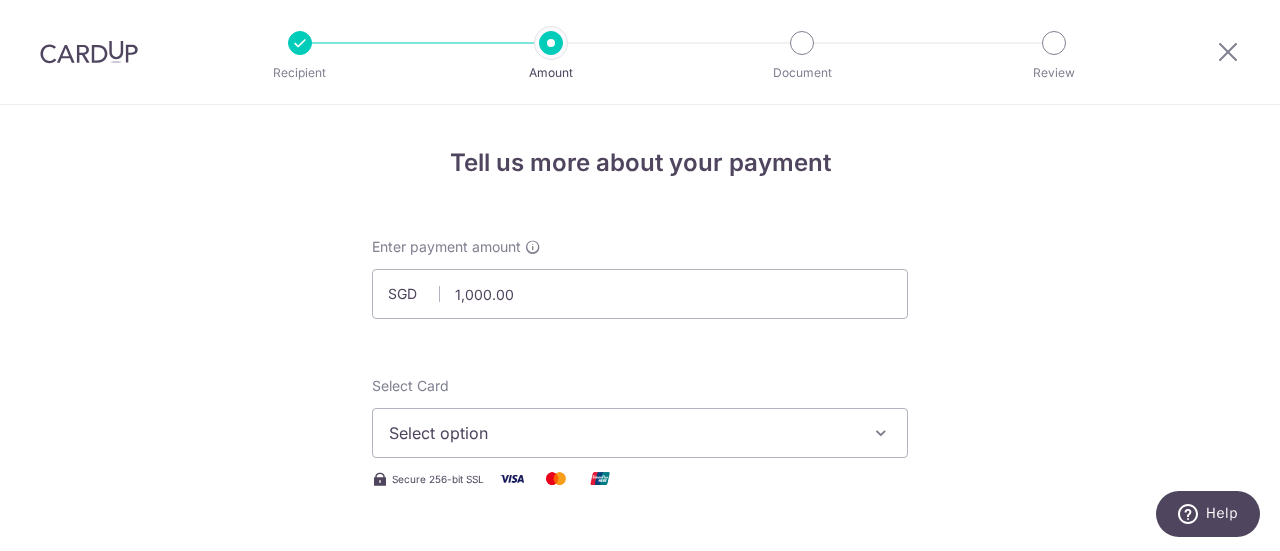 click on "Select option" at bounding box center [622, 433] 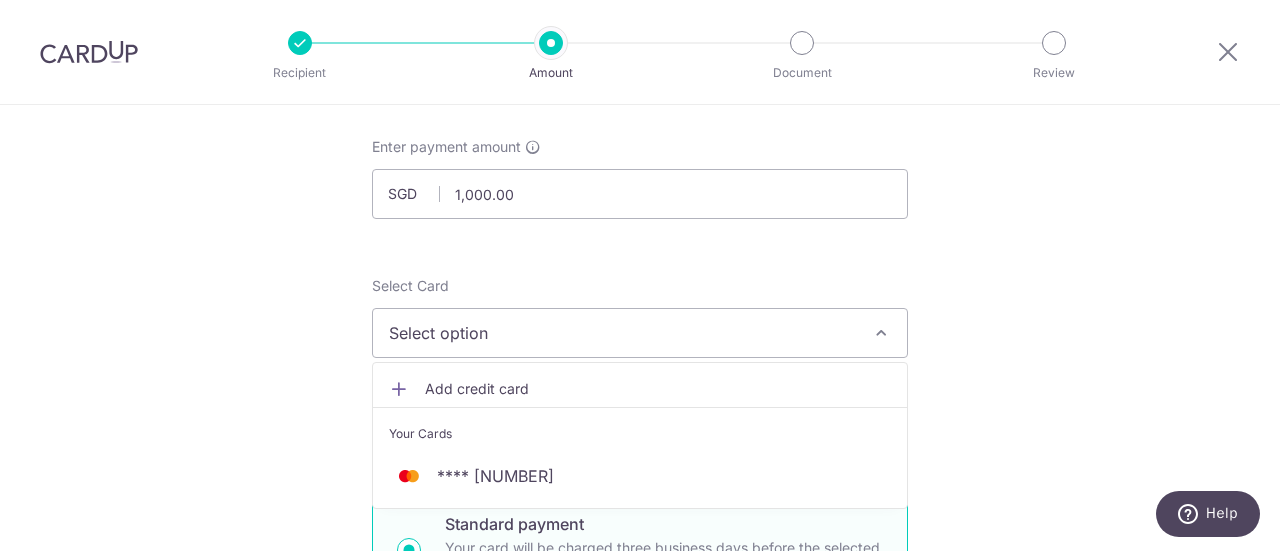 scroll, scrollTop: 200, scrollLeft: 0, axis: vertical 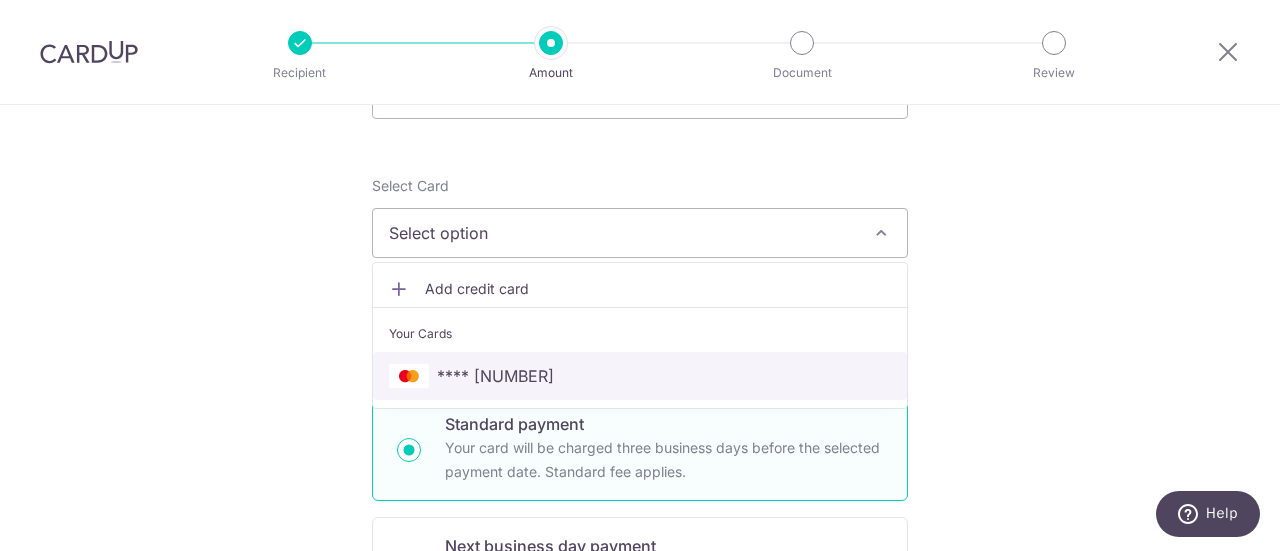 click on "**** [CARD_LAST_4]" at bounding box center (640, 376) 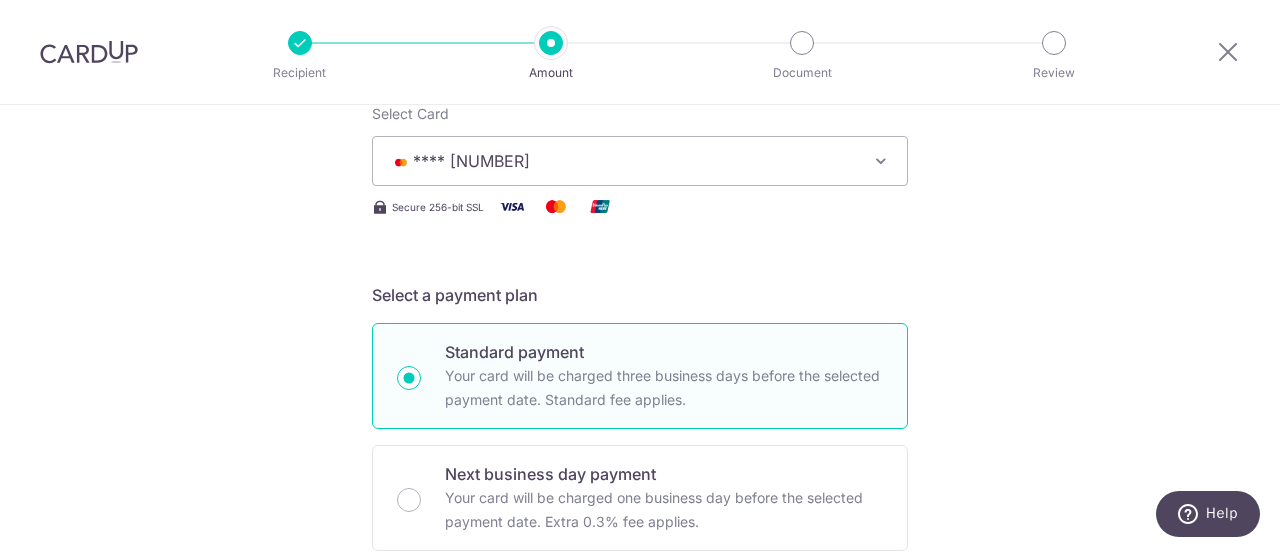 scroll, scrollTop: 400, scrollLeft: 0, axis: vertical 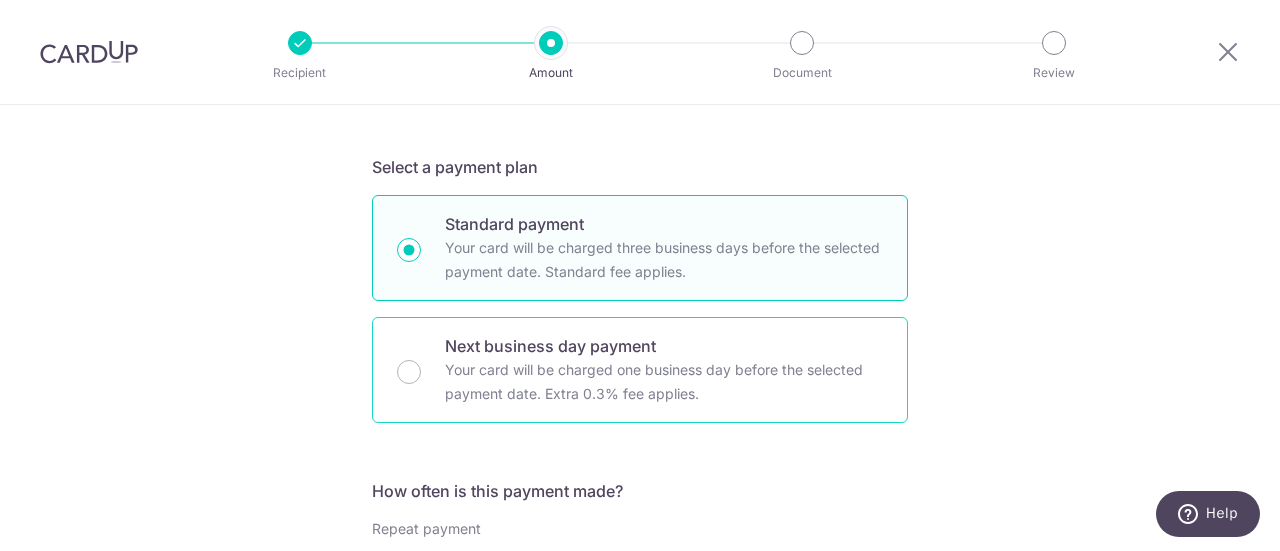 click on "Your card will be charged one business day before the selected payment date. Extra 0.3% fee applies." at bounding box center [664, 382] 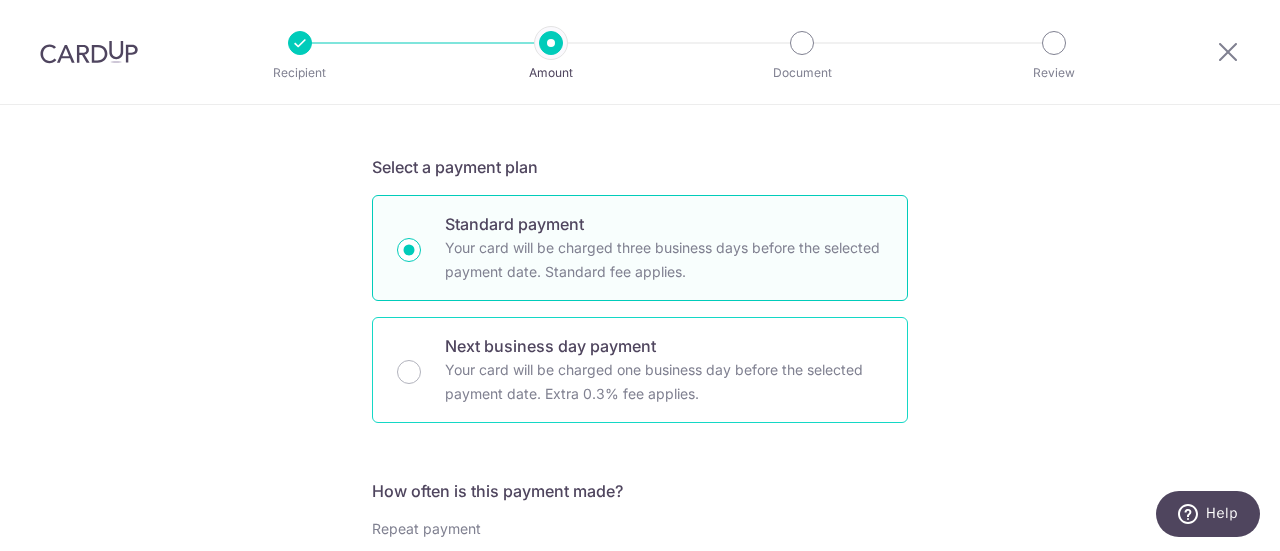 click on "Next business day payment
Your card will be charged one business day before the selected payment date. Extra 0.3% fee applies." at bounding box center (409, 372) 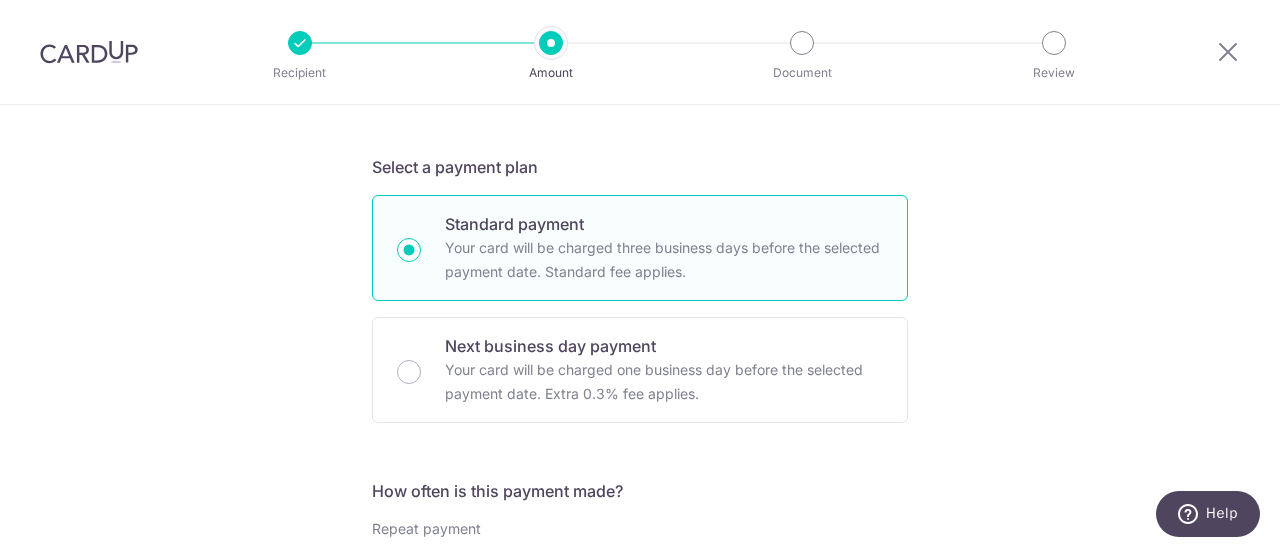 radio on "false" 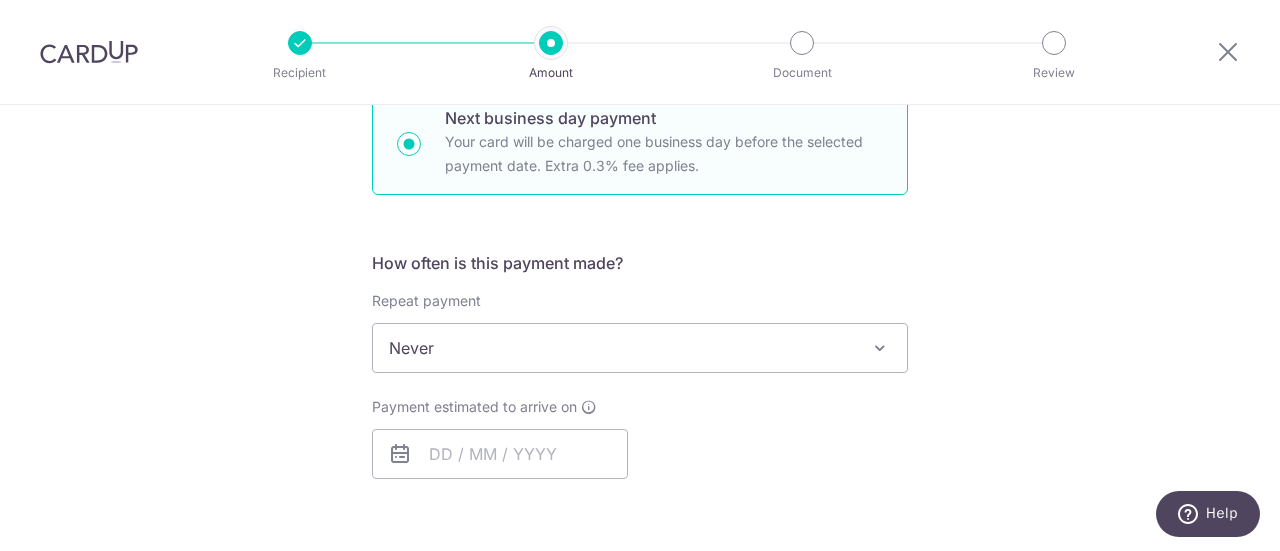 scroll, scrollTop: 800, scrollLeft: 0, axis: vertical 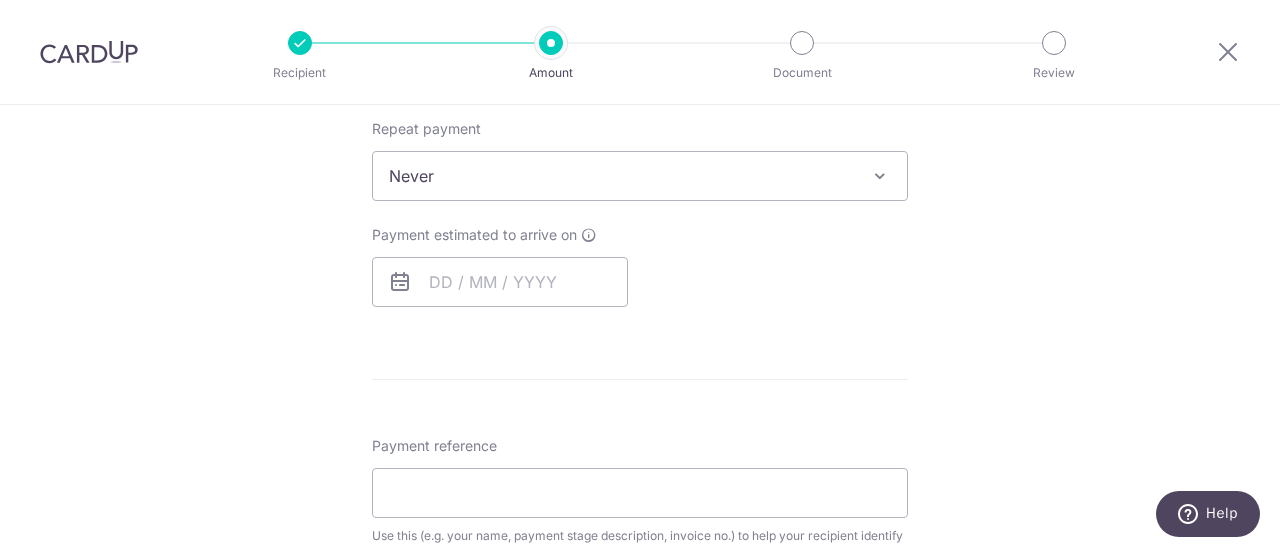 click on "Never" at bounding box center (640, 176) 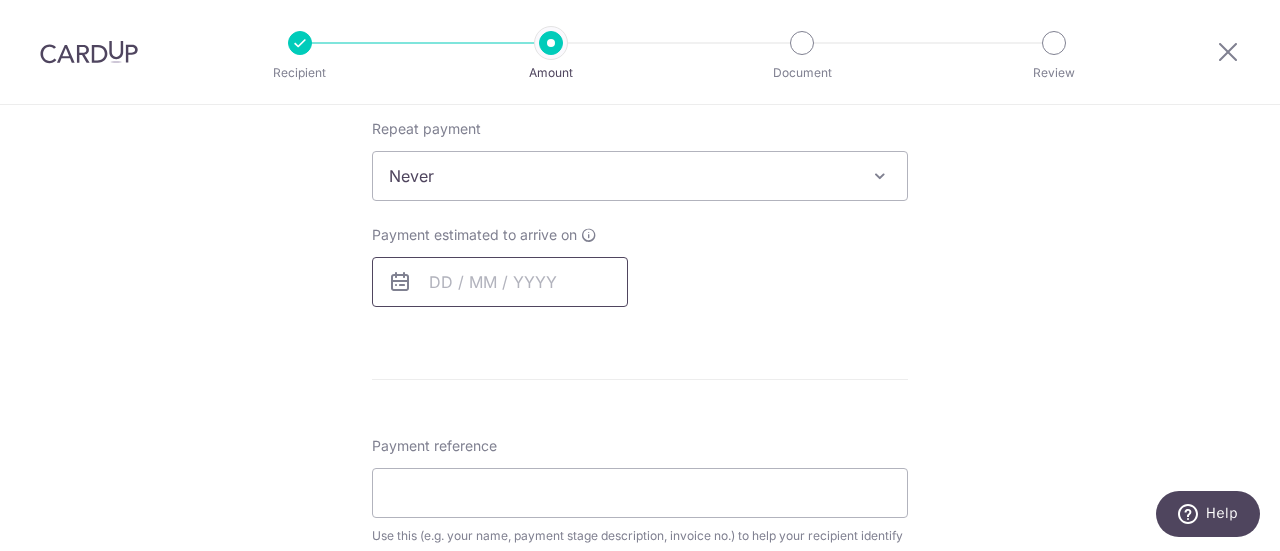click at bounding box center (500, 282) 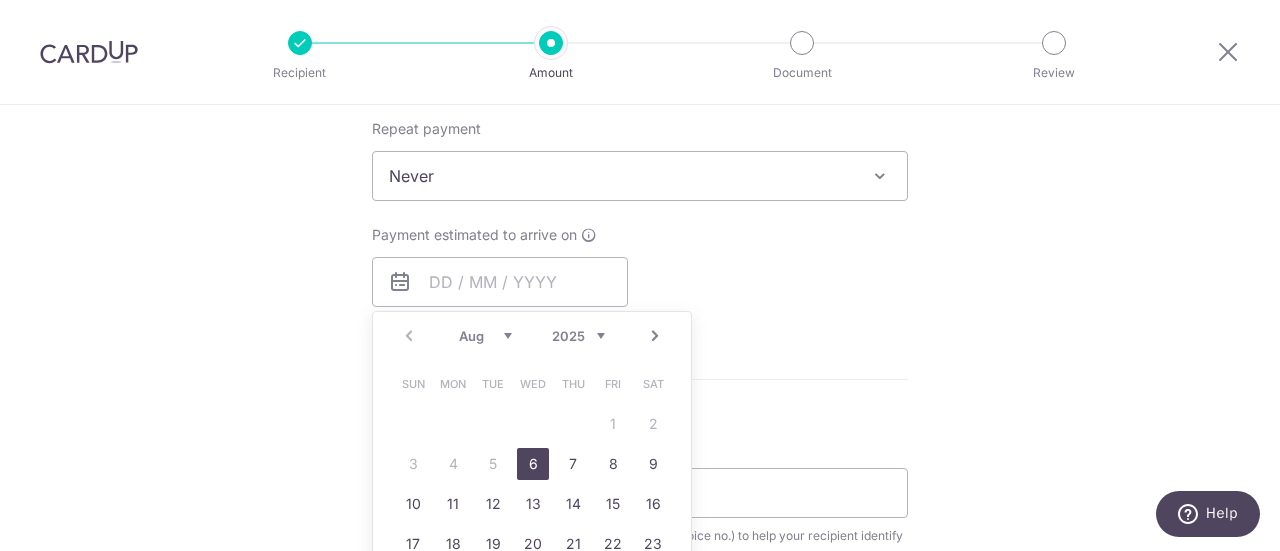 click on "6" at bounding box center [533, 464] 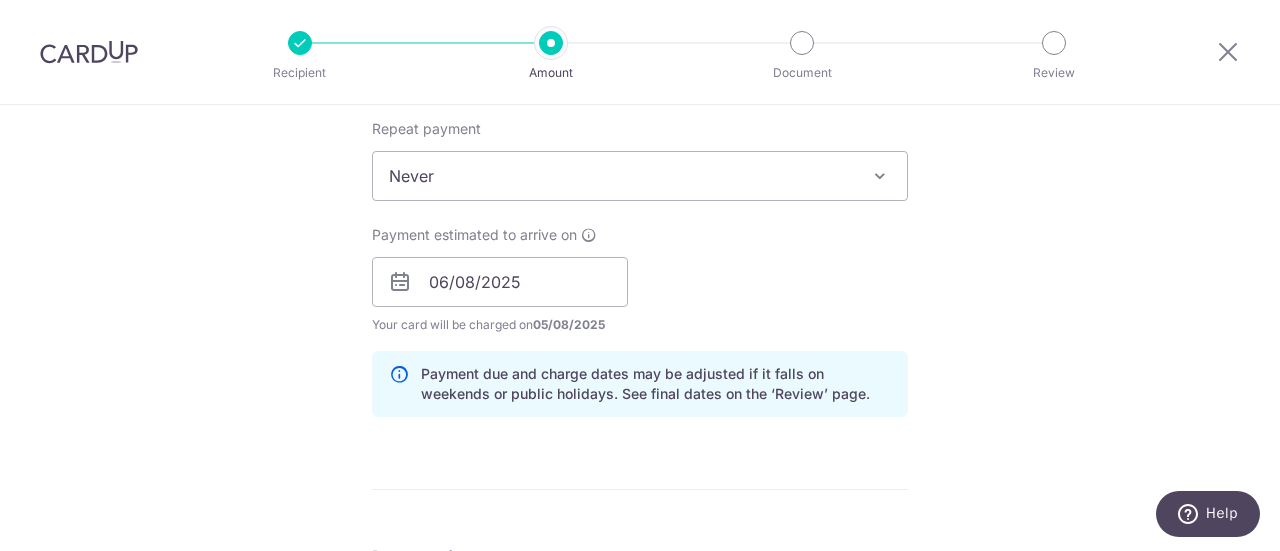 click on "Tell us more about your payment
Enter payment amount
SGD
1,000.00
1000.00
Select Card
**** 9287
Add credit card
Your Cards
**** 9287
Secure 256-bit SSL
Text
New card details
Card
Secure 256-bit SSL" at bounding box center (640, 366) 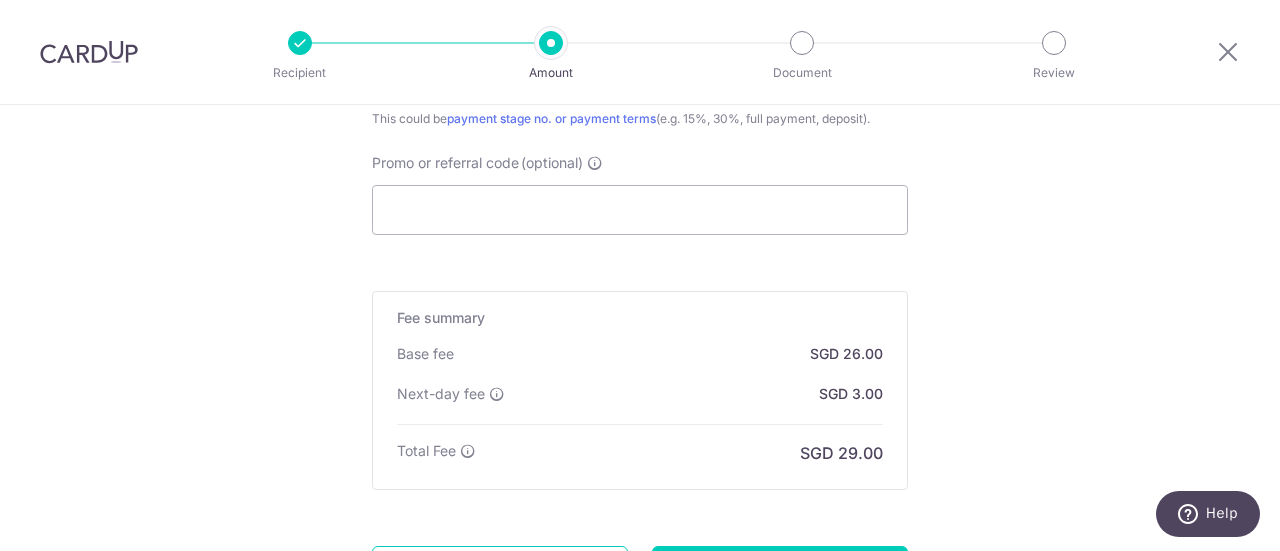 scroll, scrollTop: 1500, scrollLeft: 0, axis: vertical 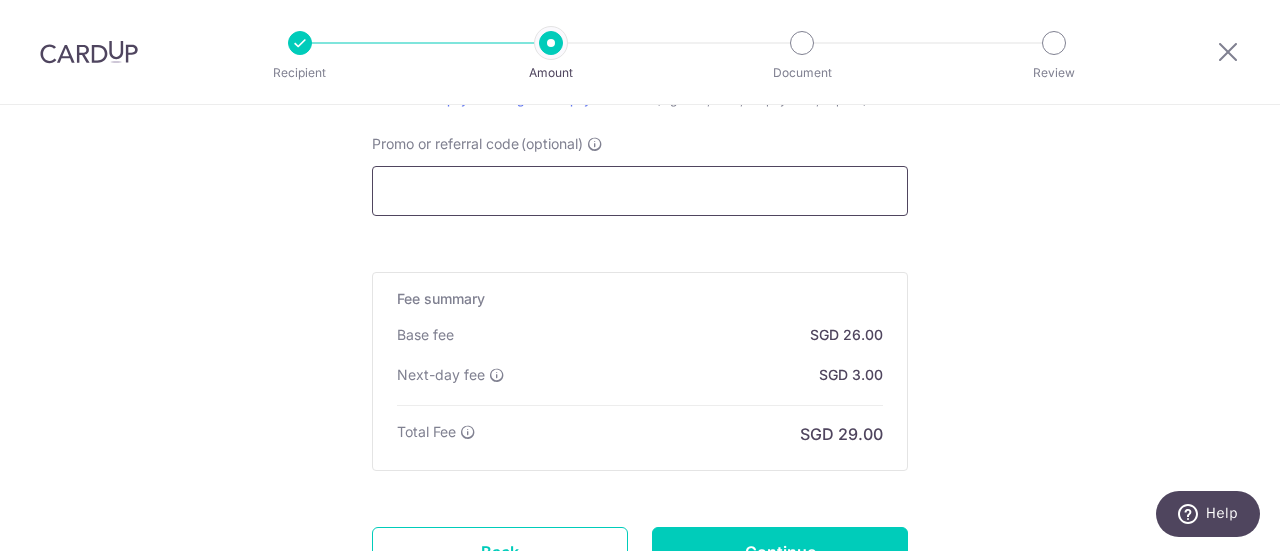 click on "Promo or referral code
(optional)" at bounding box center (640, 191) 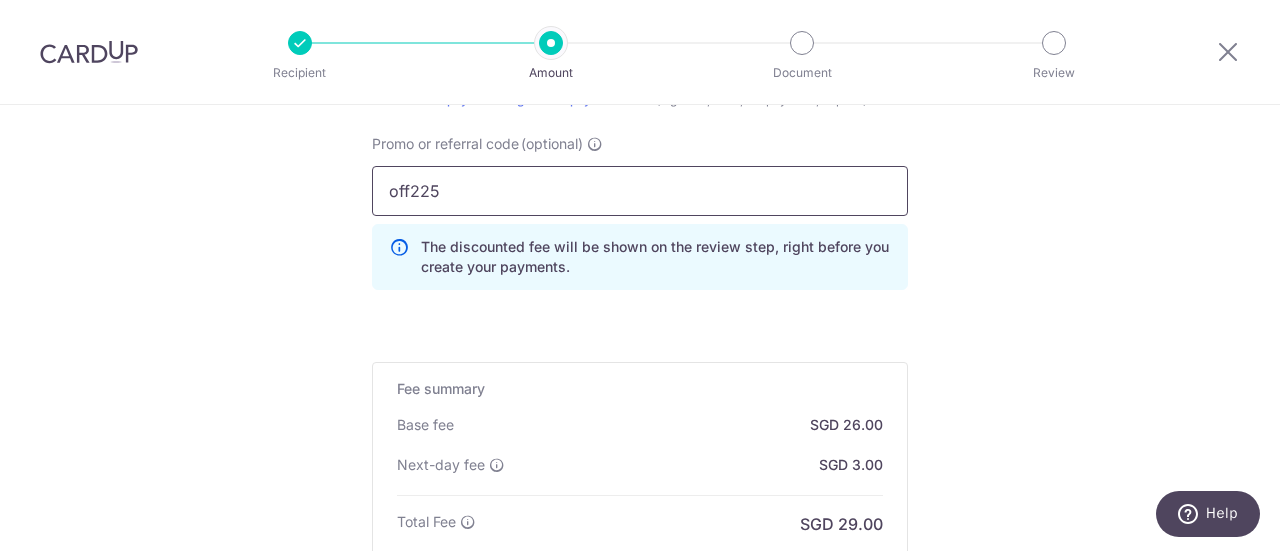 drag, startPoint x: 462, startPoint y: 189, endPoint x: 38, endPoint y: 183, distance: 424.04245 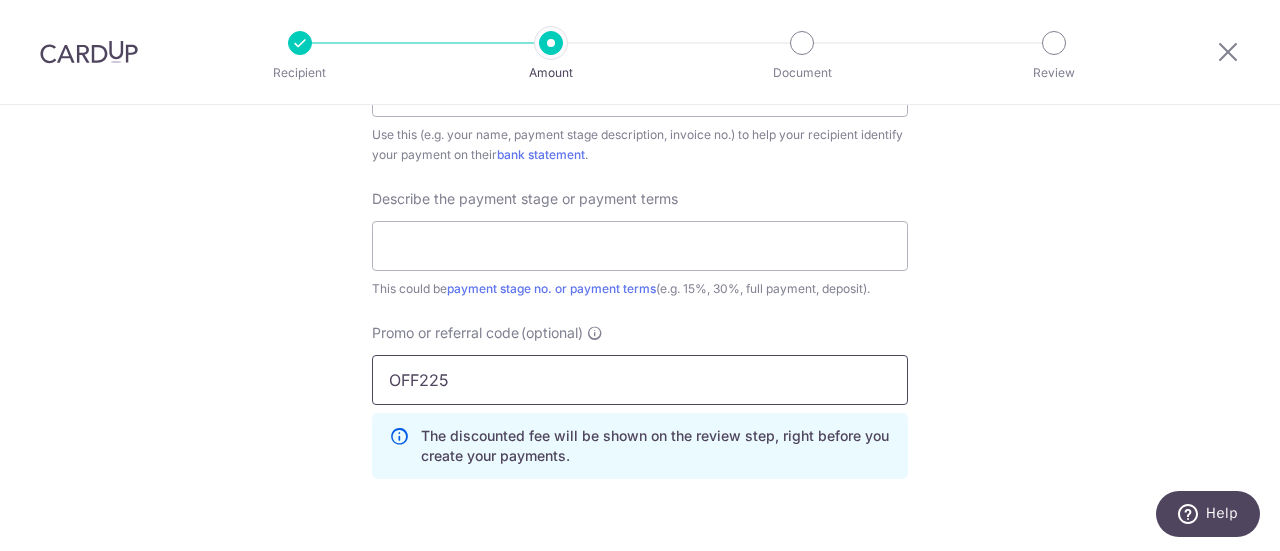 scroll, scrollTop: 1200, scrollLeft: 0, axis: vertical 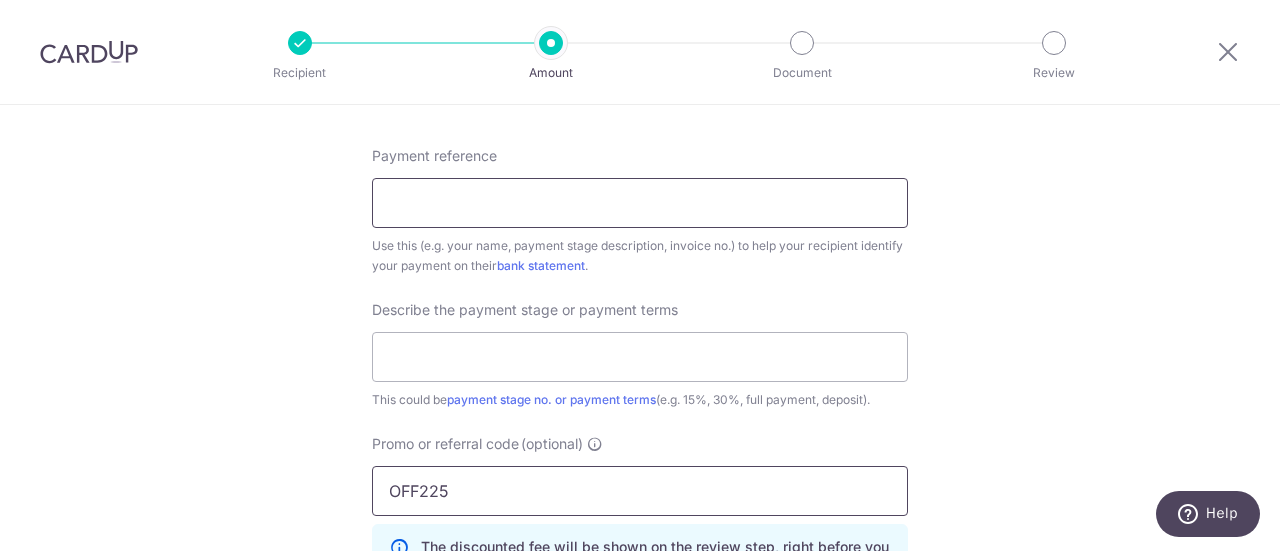 type on "OFF225" 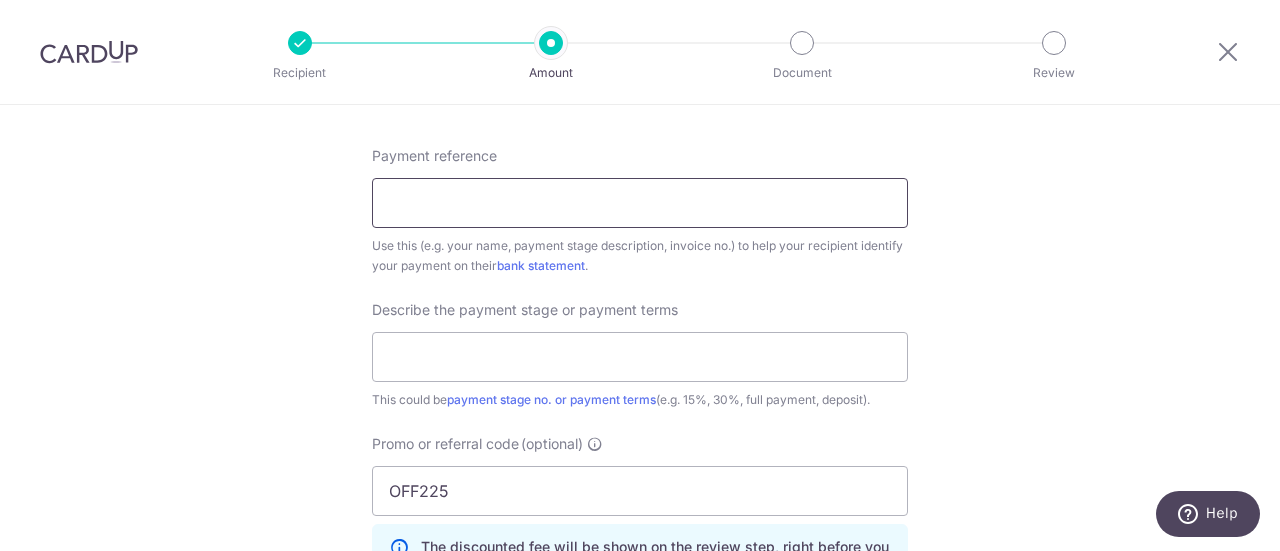 click on "Payment reference" at bounding box center (640, 203) 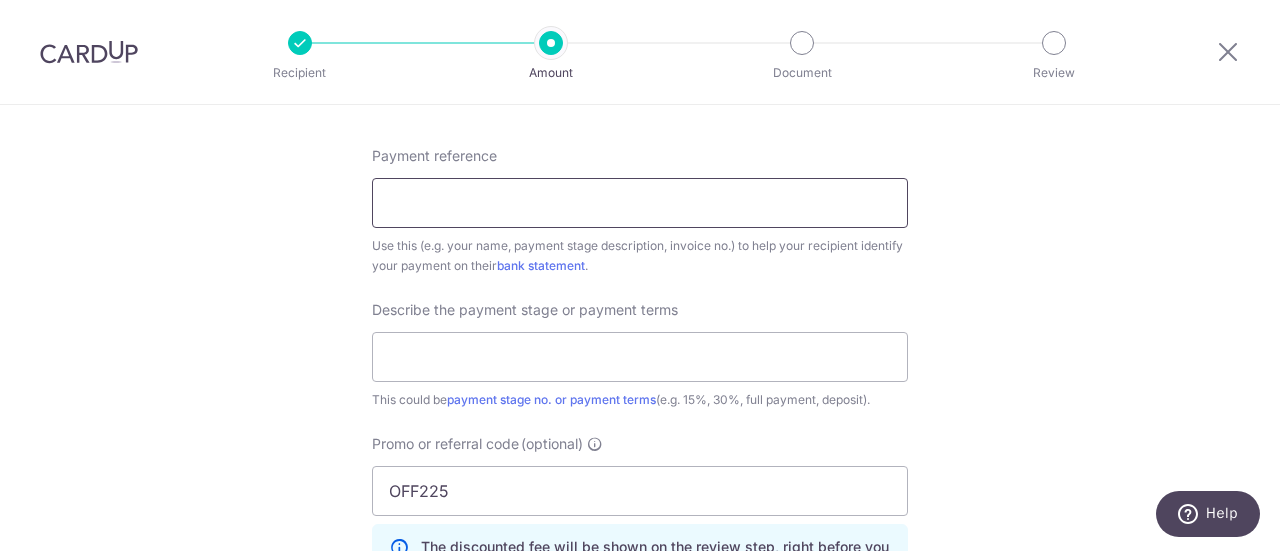 type on "ID deposit" 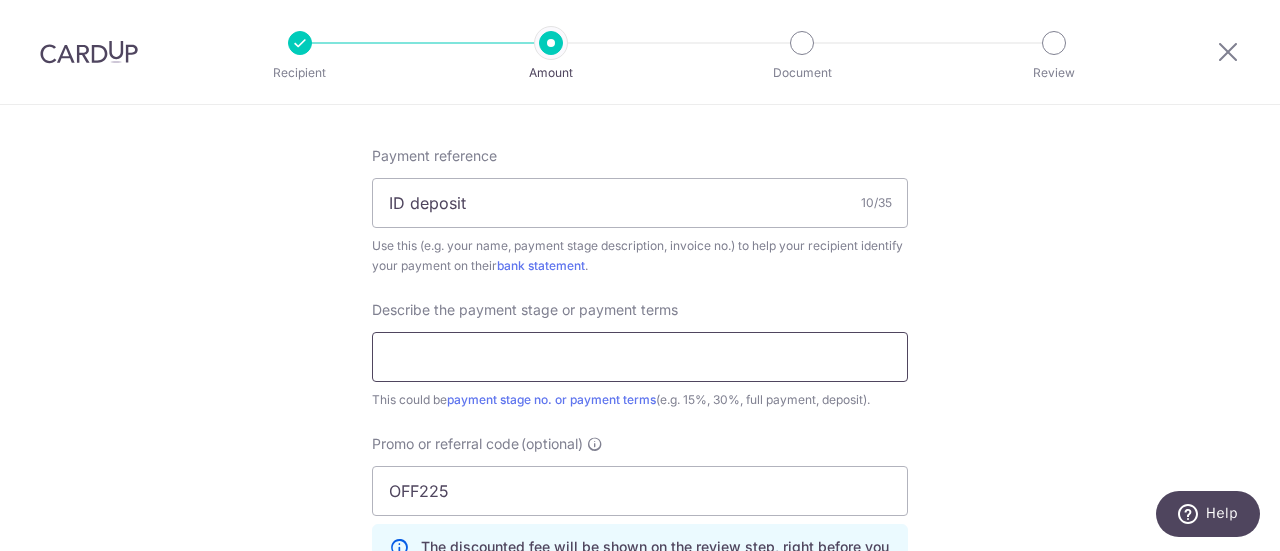 drag, startPoint x: 500, startPoint y: 353, endPoint x: 492, endPoint y: 377, distance: 25.298222 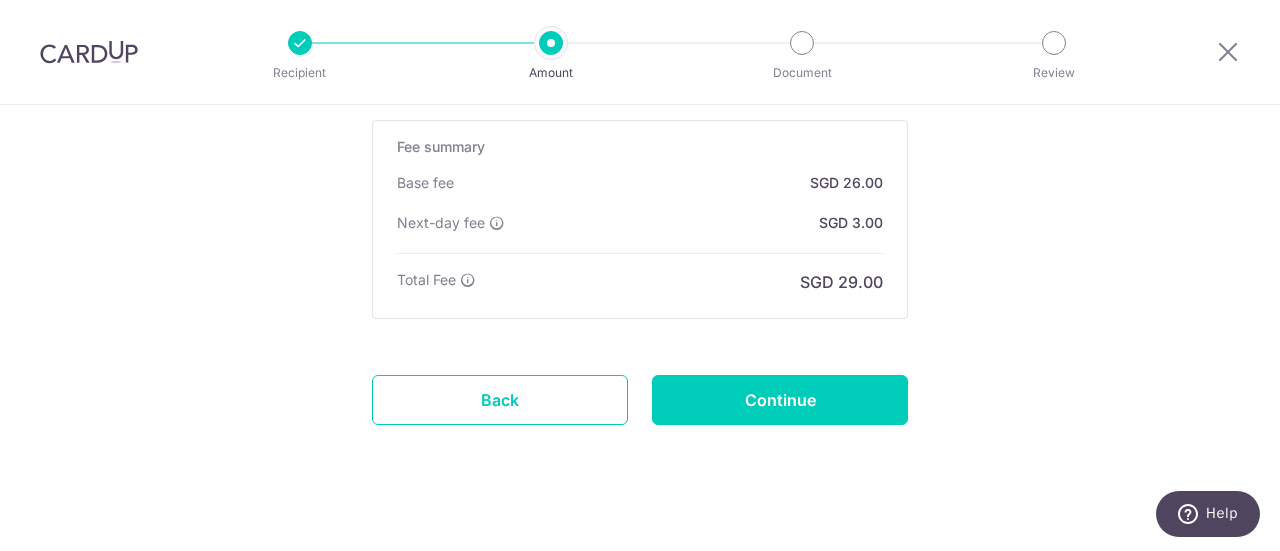 scroll, scrollTop: 1760, scrollLeft: 0, axis: vertical 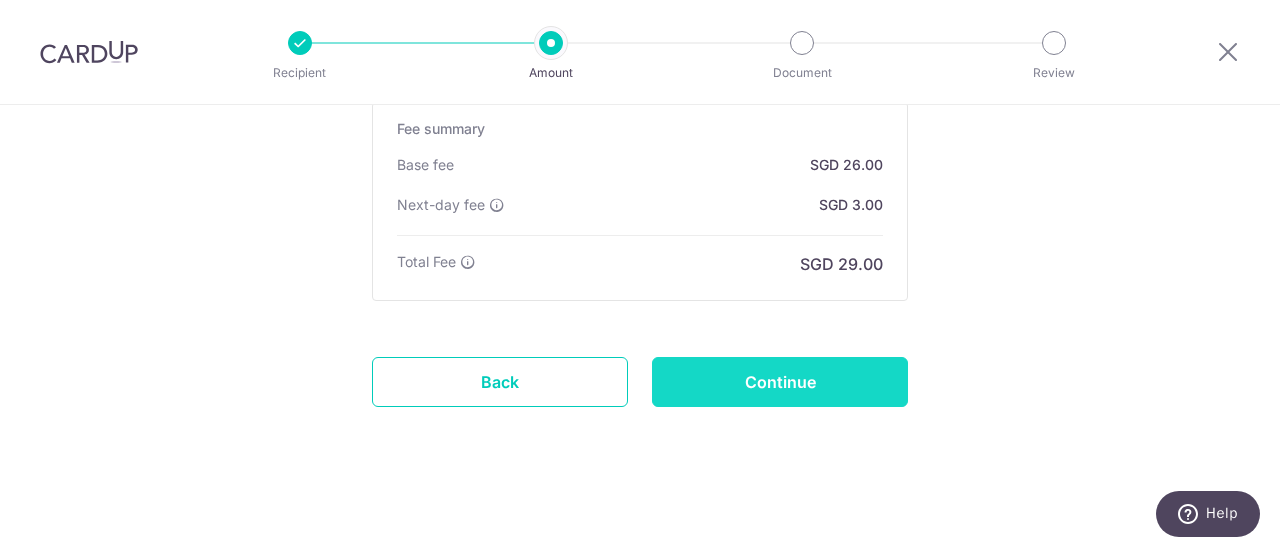 click on "Continue" at bounding box center [780, 382] 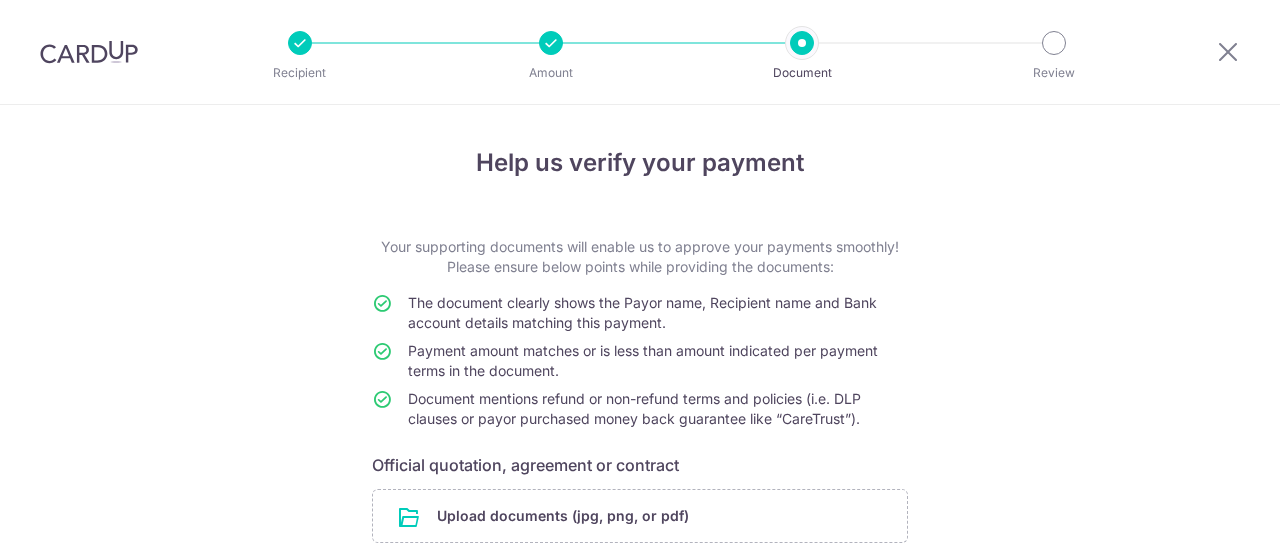 scroll, scrollTop: 0, scrollLeft: 0, axis: both 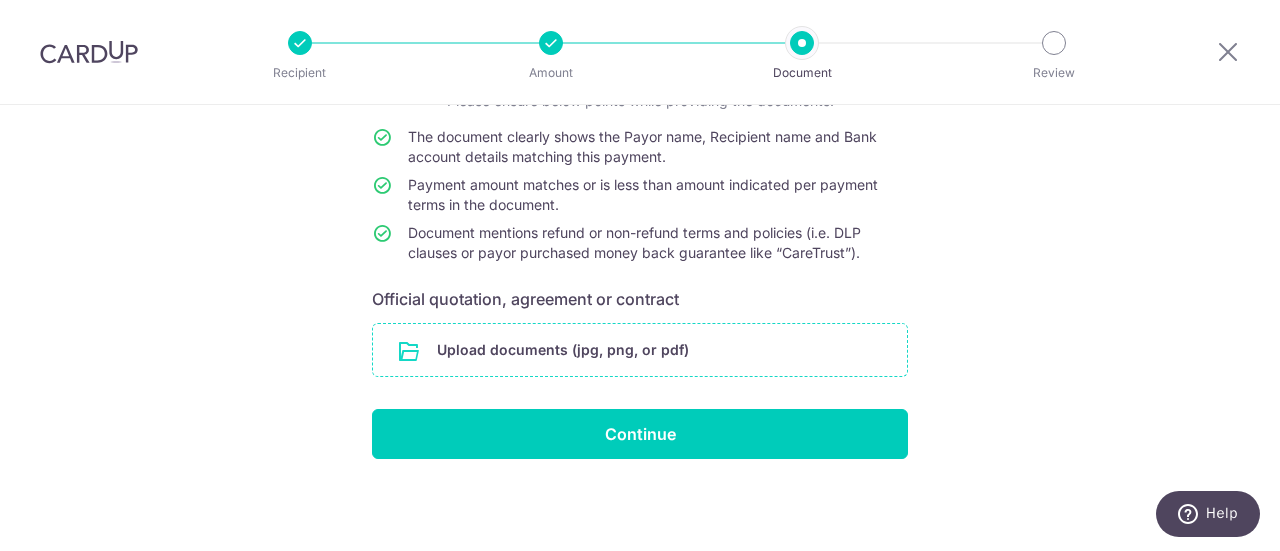 click at bounding box center (640, 350) 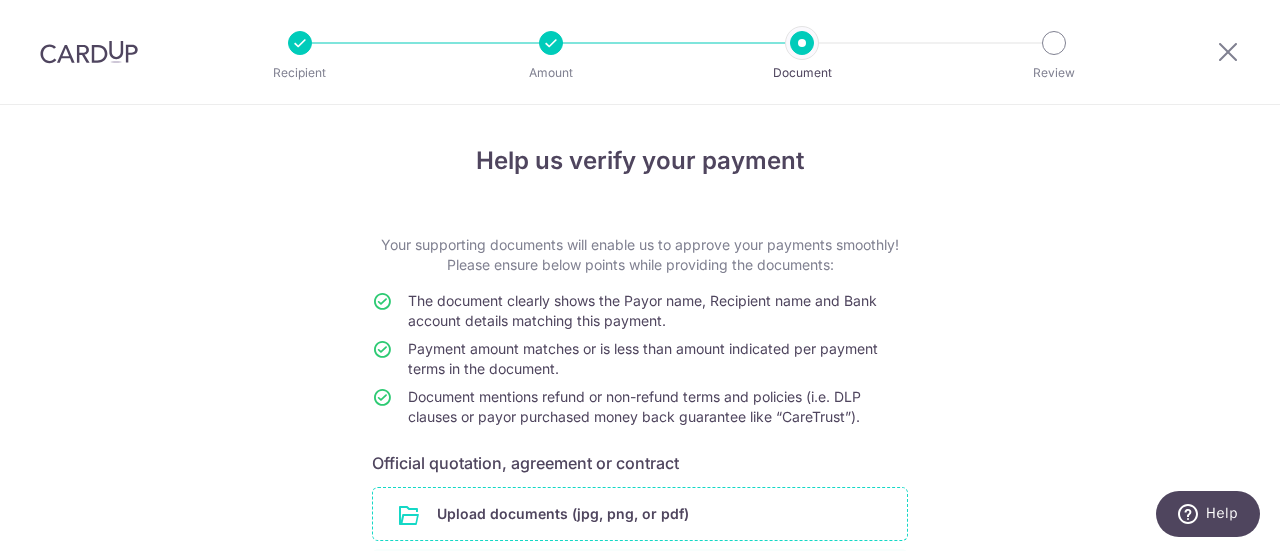scroll, scrollTop: 0, scrollLeft: 0, axis: both 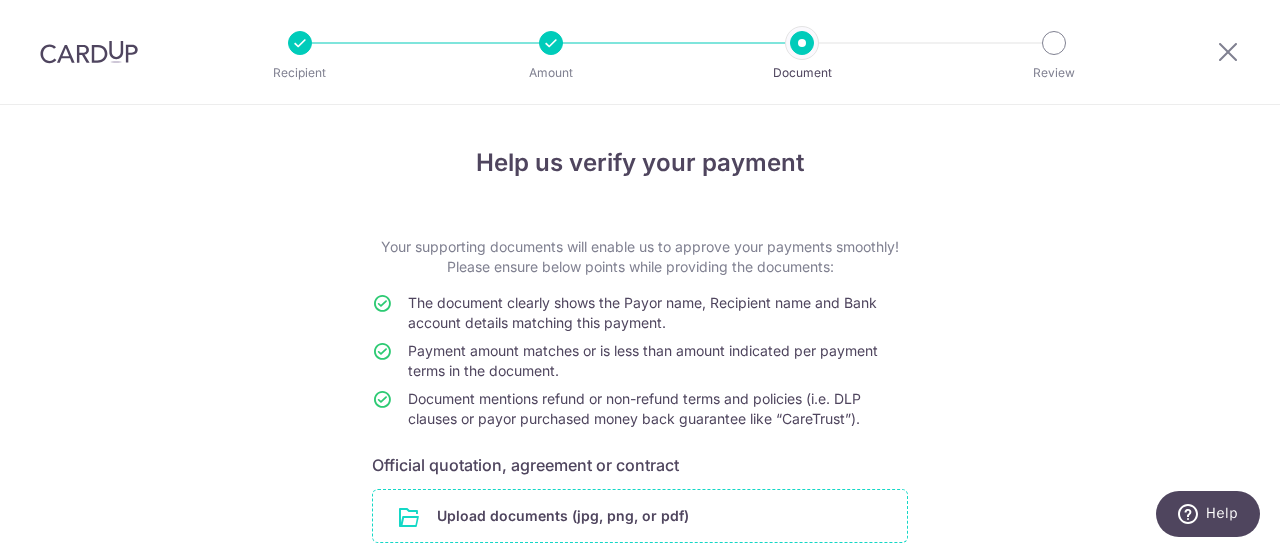 click at bounding box center [551, 43] 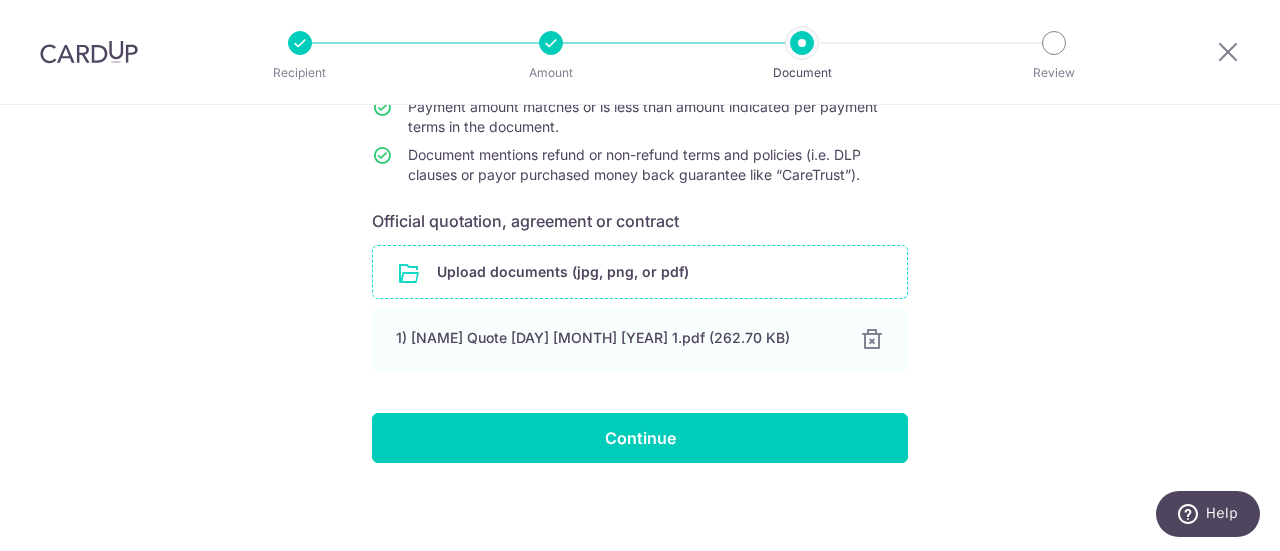 scroll, scrollTop: 248, scrollLeft: 0, axis: vertical 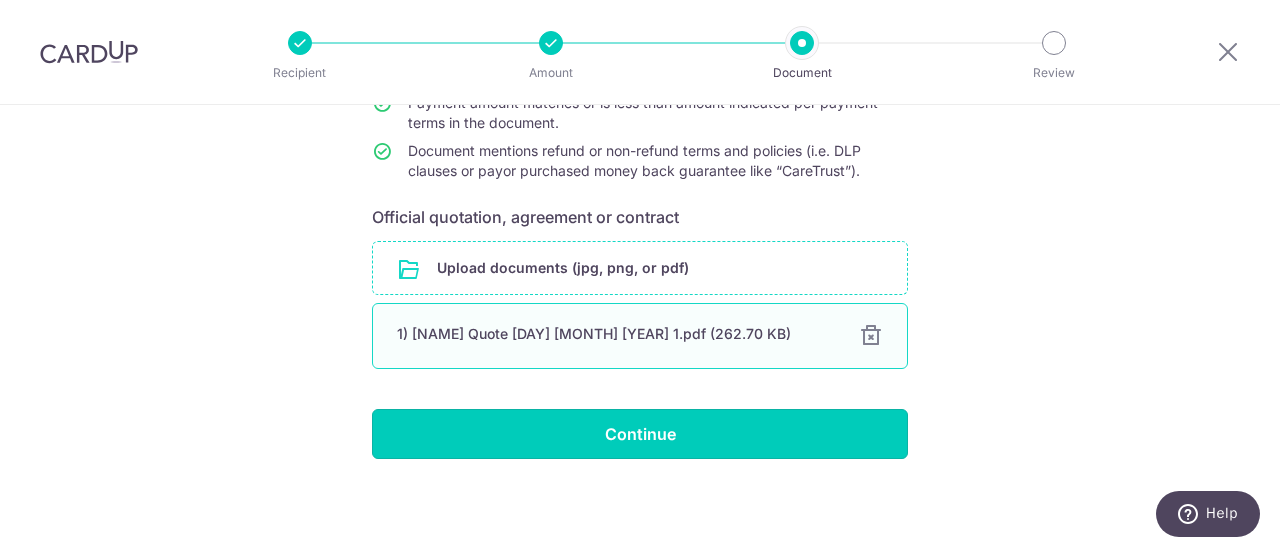 drag, startPoint x: 644, startPoint y: 433, endPoint x: 852, endPoint y: 336, distance: 229.506 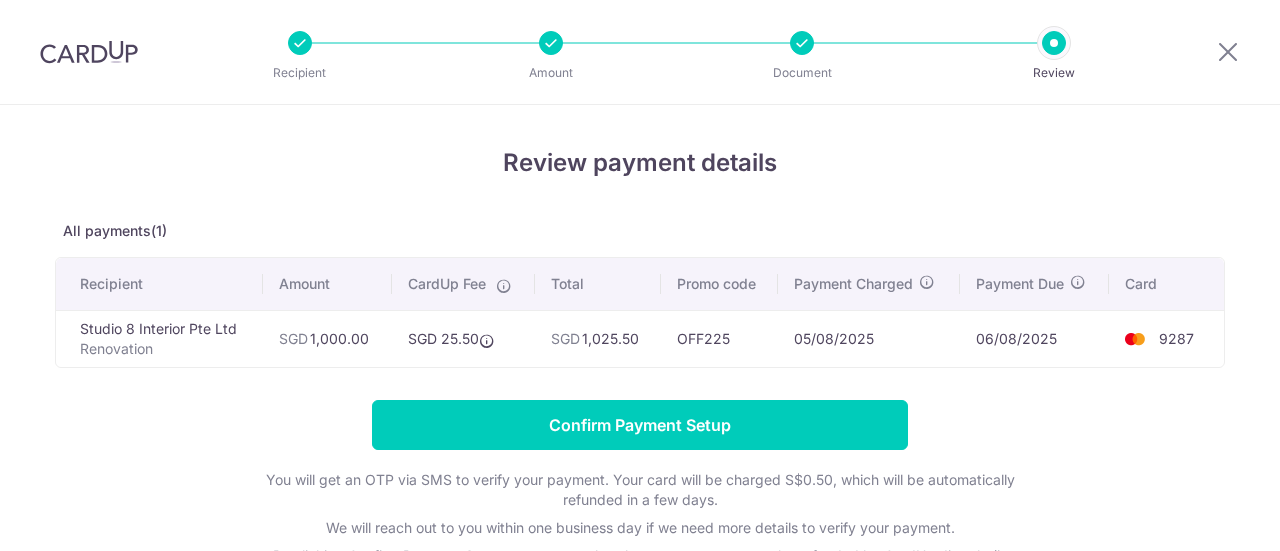 scroll, scrollTop: 0, scrollLeft: 0, axis: both 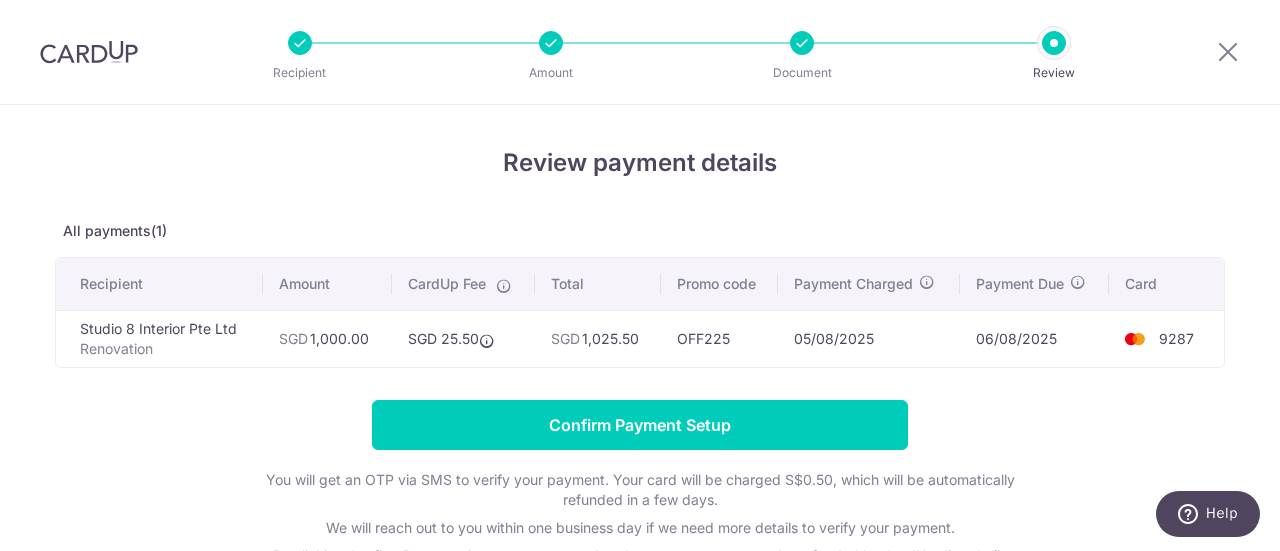 drag, startPoint x: 553, startPoint y: 337, endPoint x: 658, endPoint y: 321, distance: 106.21205 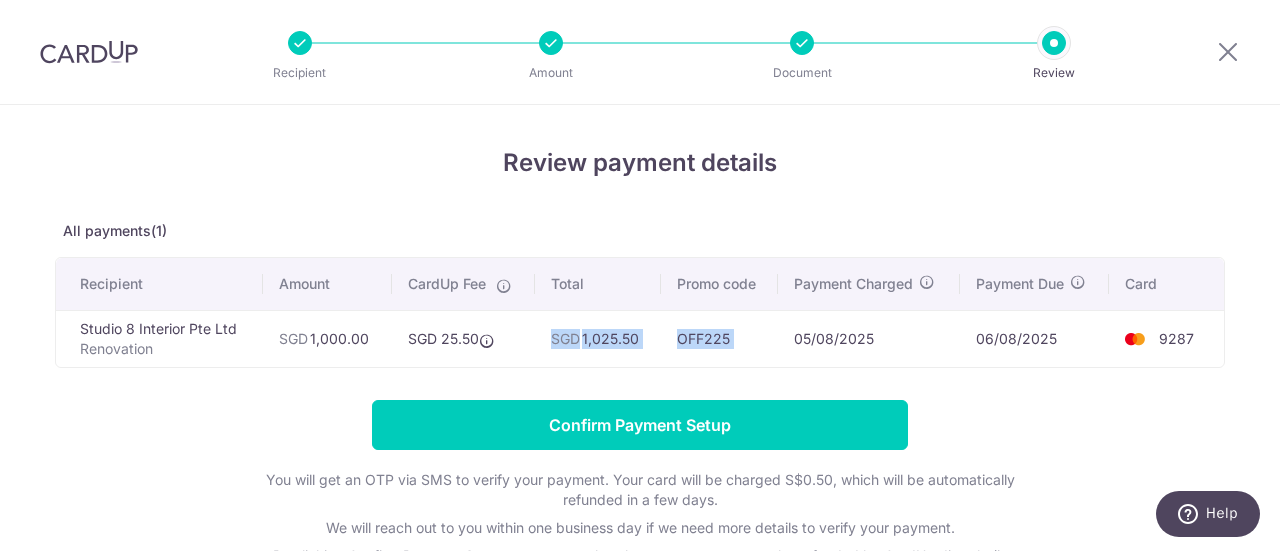 drag, startPoint x: 785, startPoint y: 338, endPoint x: 488, endPoint y: 318, distance: 297.67264 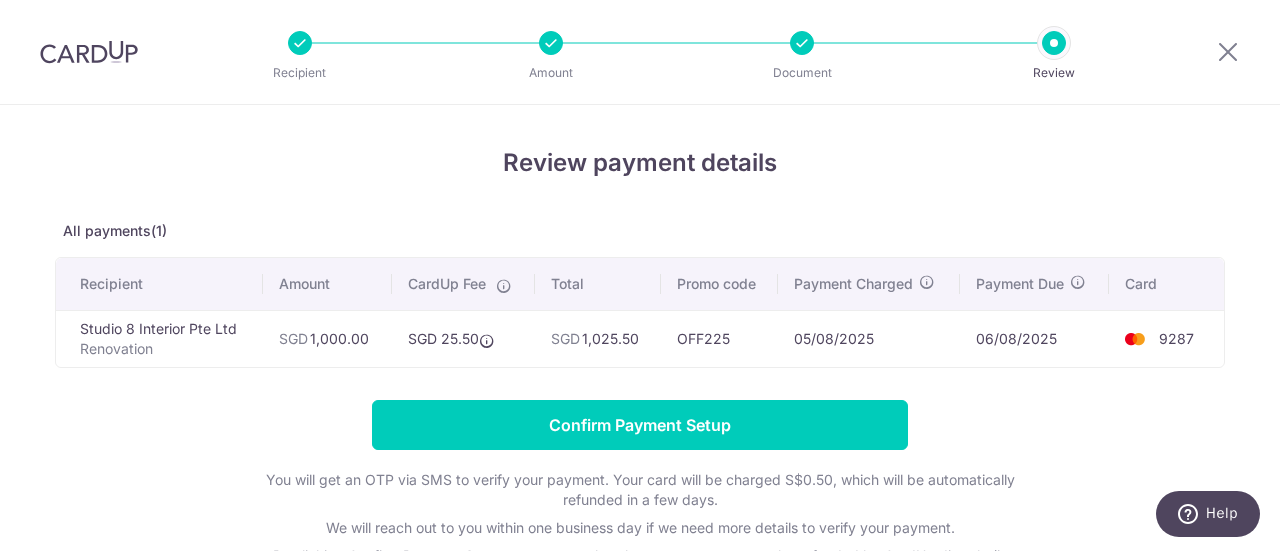 drag, startPoint x: 533, startPoint y: 335, endPoint x: 1056, endPoint y: 351, distance: 523.2447 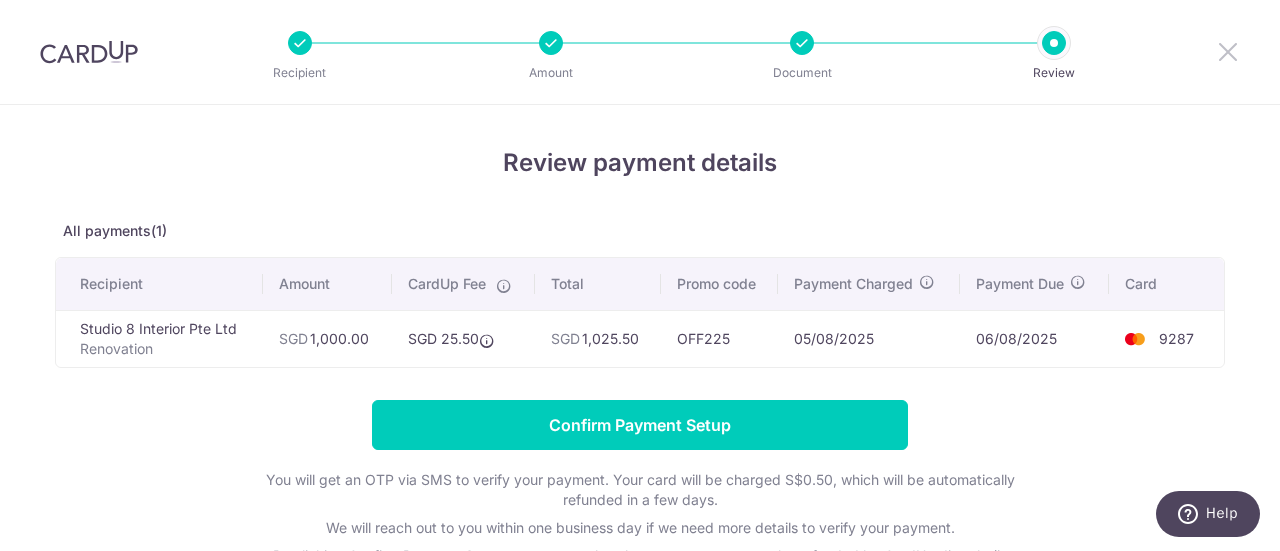 click at bounding box center [1228, 51] 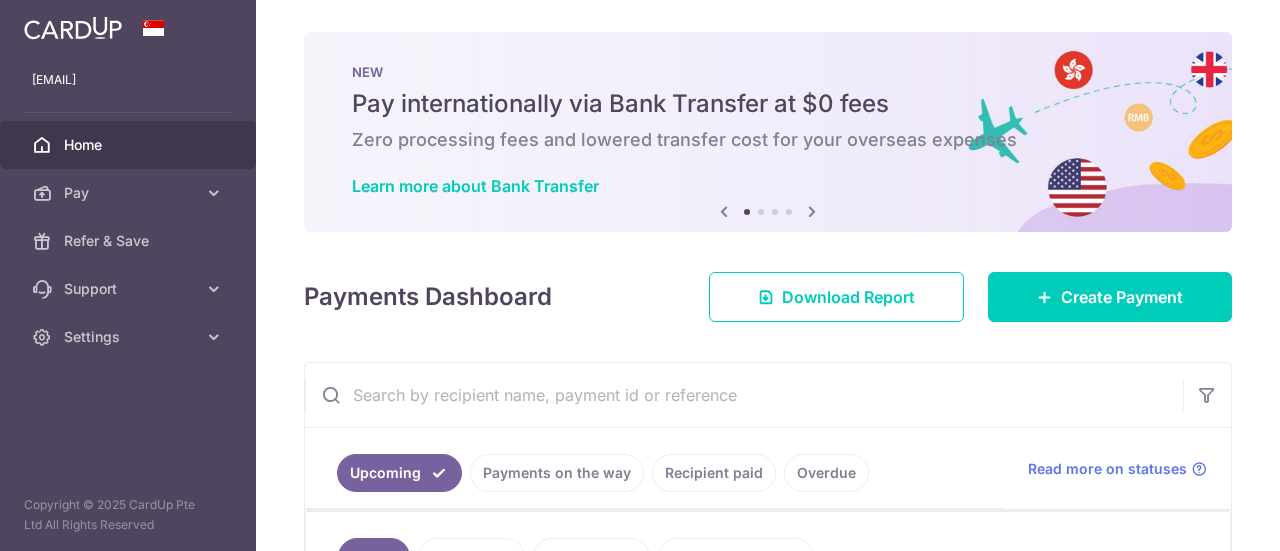 scroll, scrollTop: 0, scrollLeft: 0, axis: both 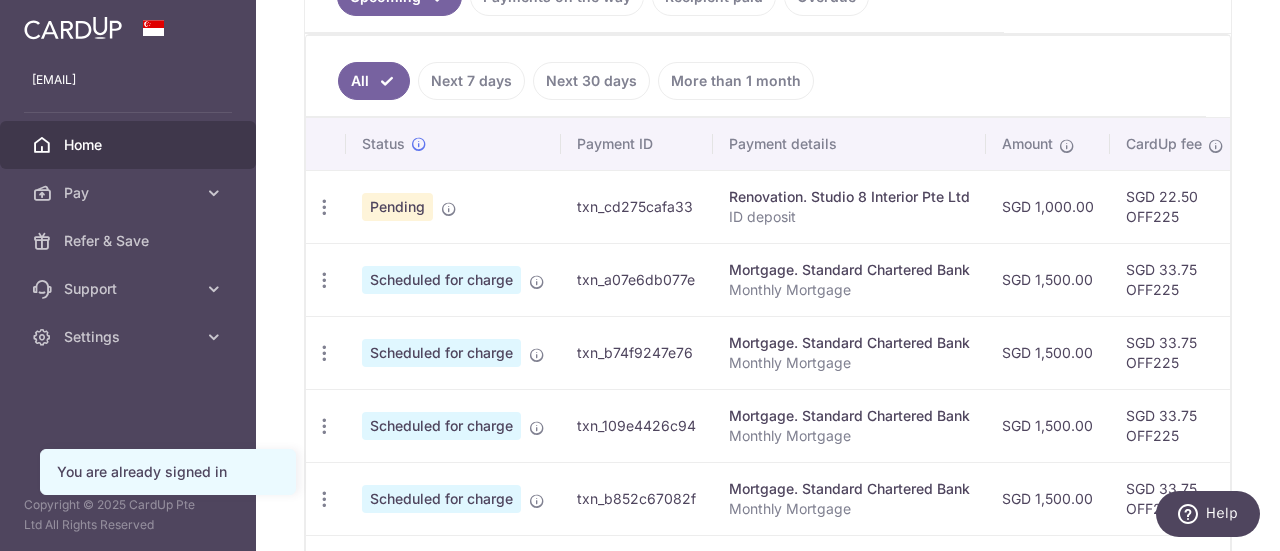 drag, startPoint x: 846, startPoint y: 211, endPoint x: 908, endPoint y: 207, distance: 62.1289 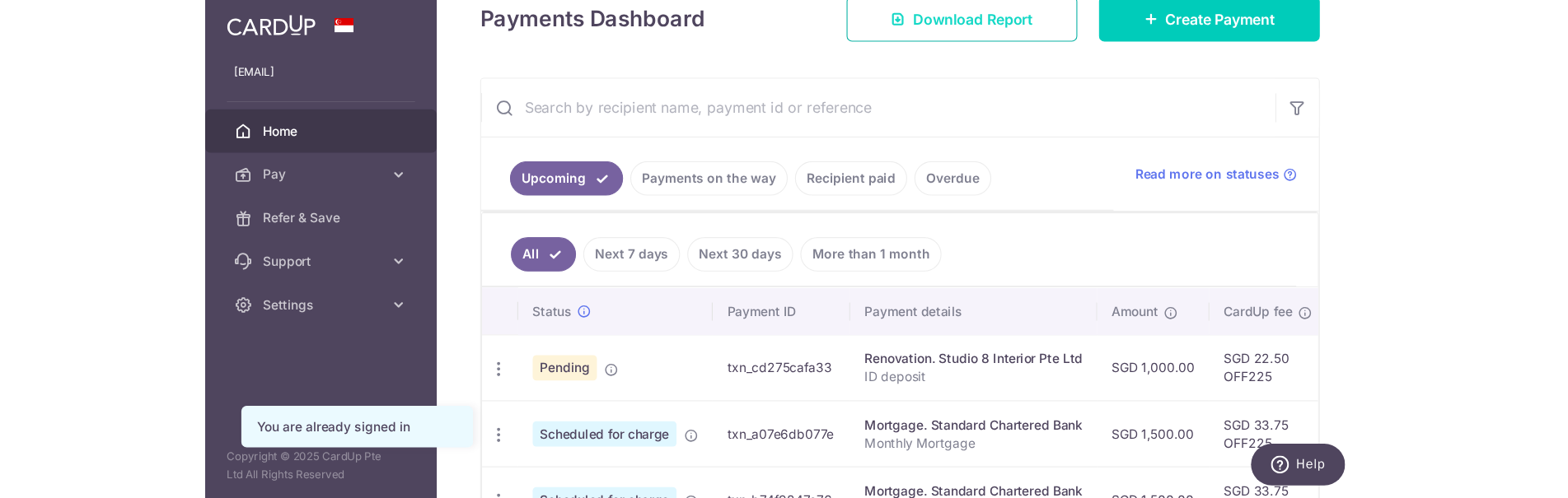 scroll, scrollTop: 247, scrollLeft: 0, axis: vertical 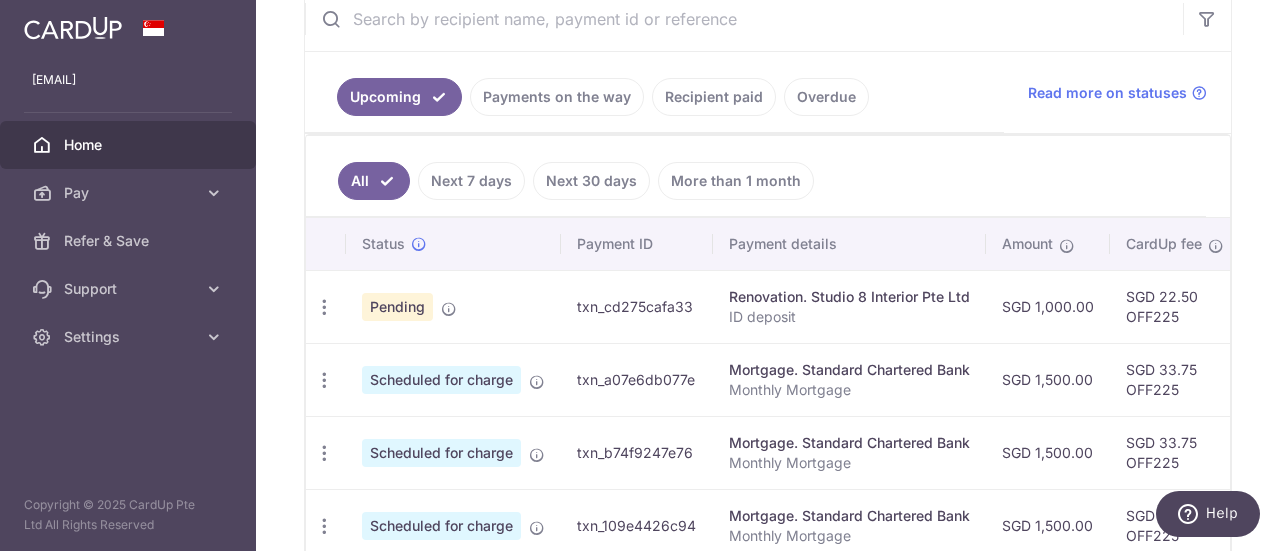click on "Pending" at bounding box center [397, 307] 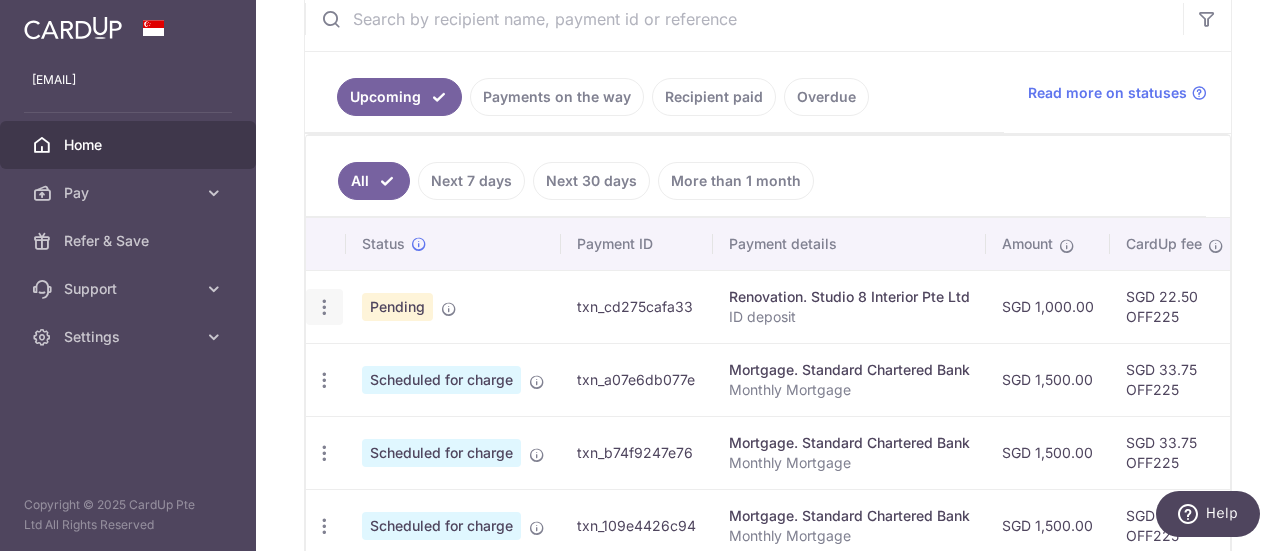click at bounding box center (324, 307) 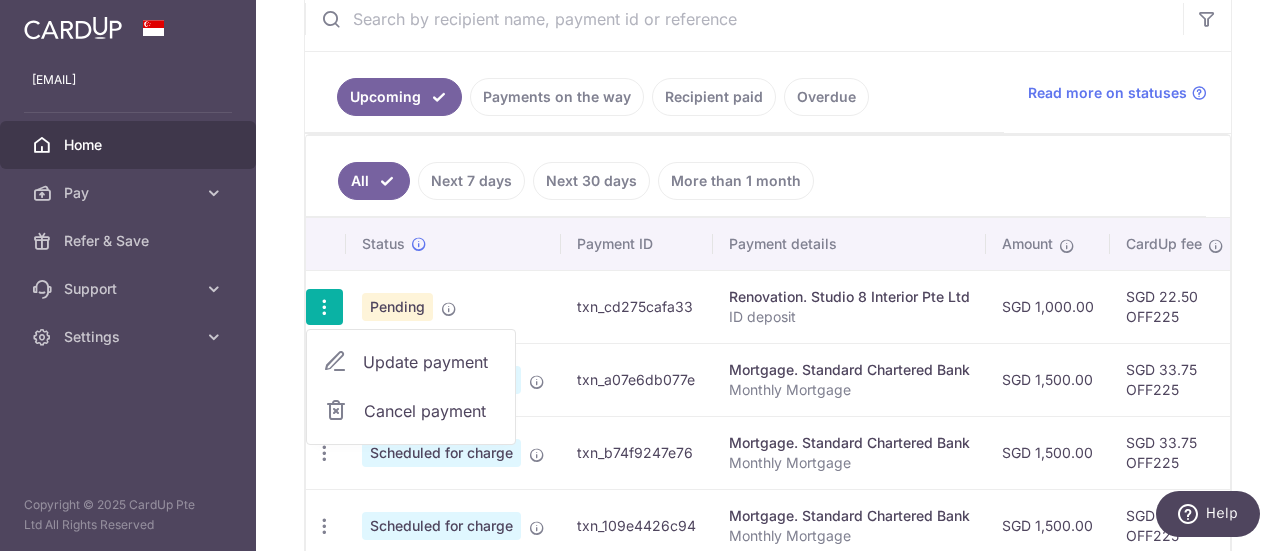 click on "Update payment" at bounding box center (431, 362) 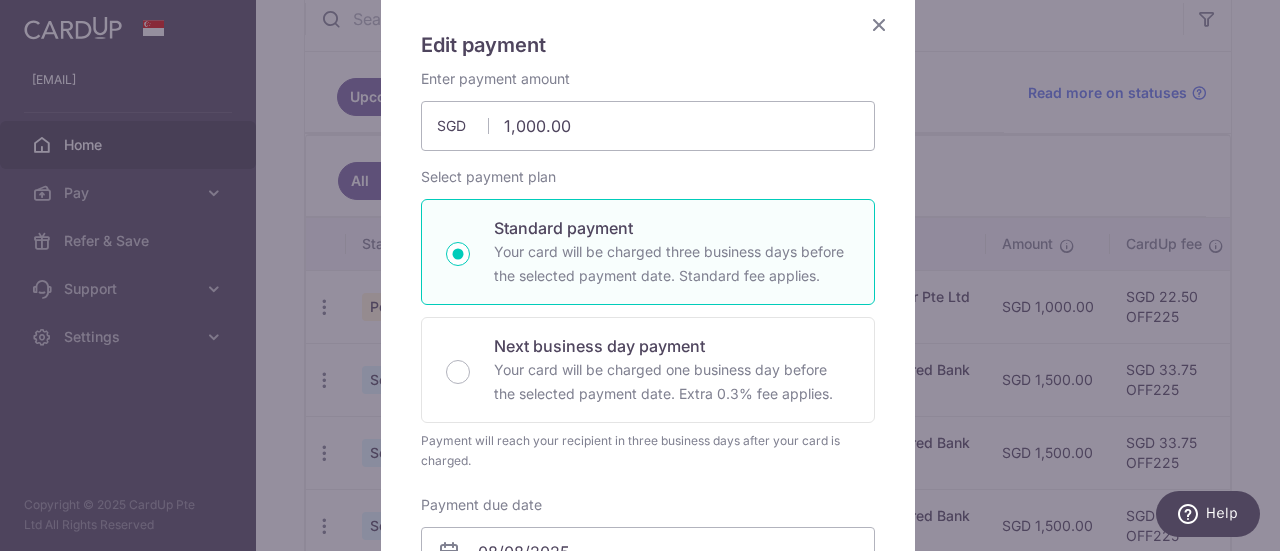 scroll, scrollTop: 200, scrollLeft: 0, axis: vertical 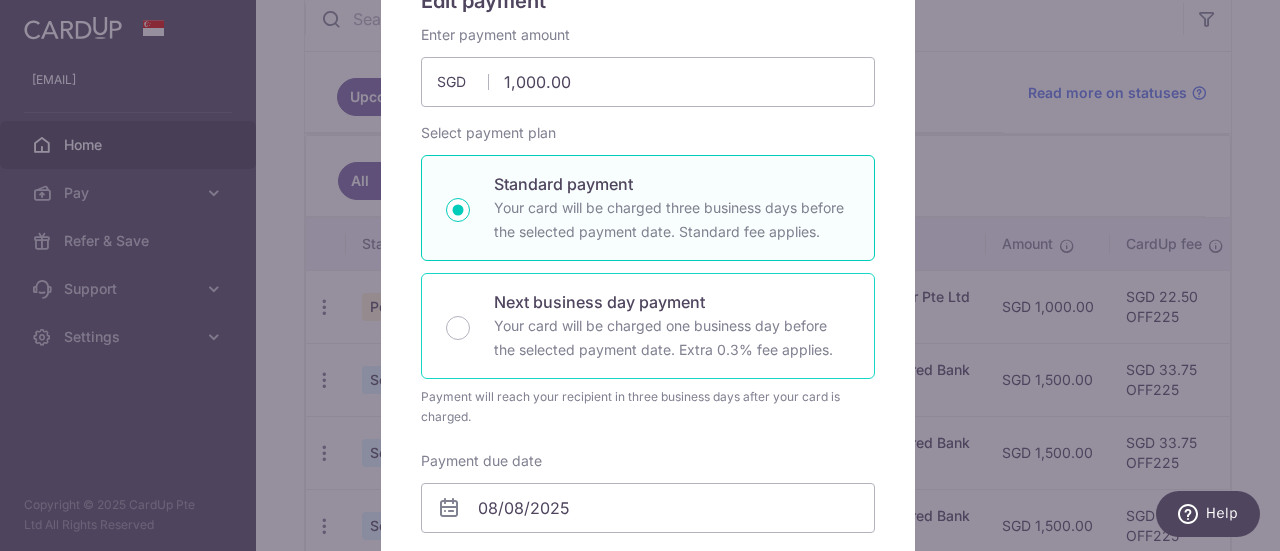 click on "Your card will be charged one business day before the selected payment date. Extra 0.3% fee applies." at bounding box center [672, 338] 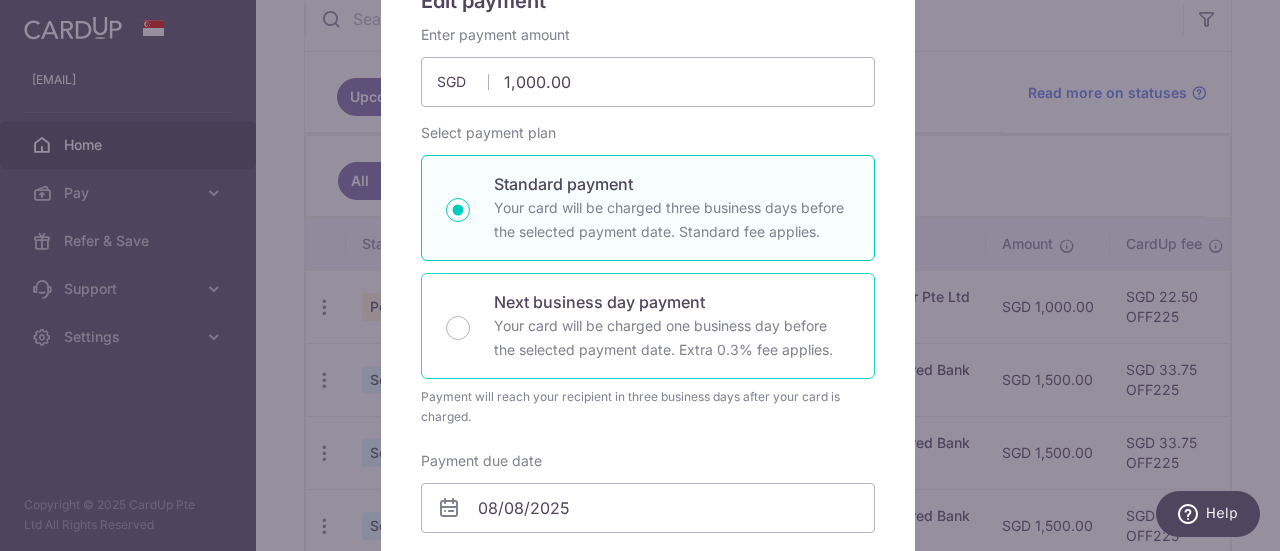 click on "Next business day payment
Your card will be charged one business day before the selected payment date. Extra 0.3% fee applies." at bounding box center (458, 328) 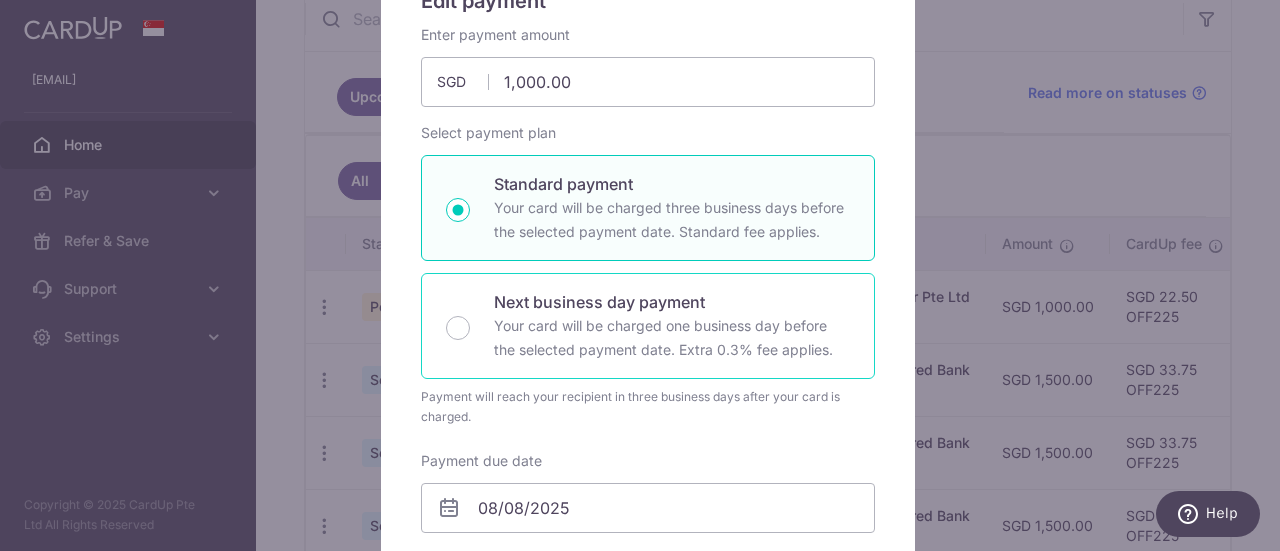radio on "false" 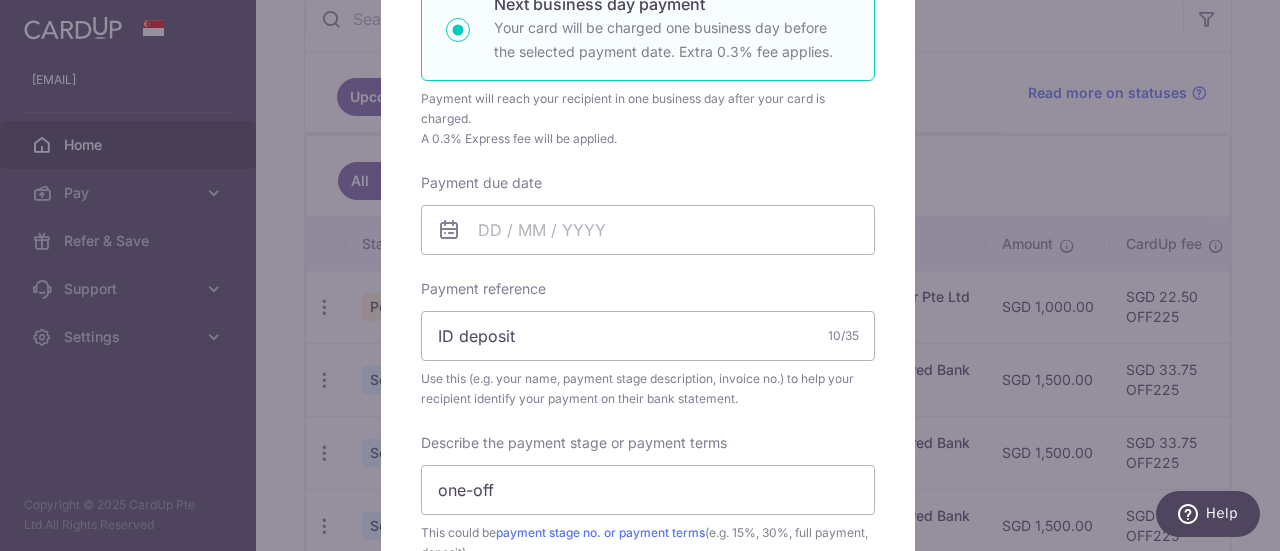 scroll, scrollTop: 500, scrollLeft: 0, axis: vertical 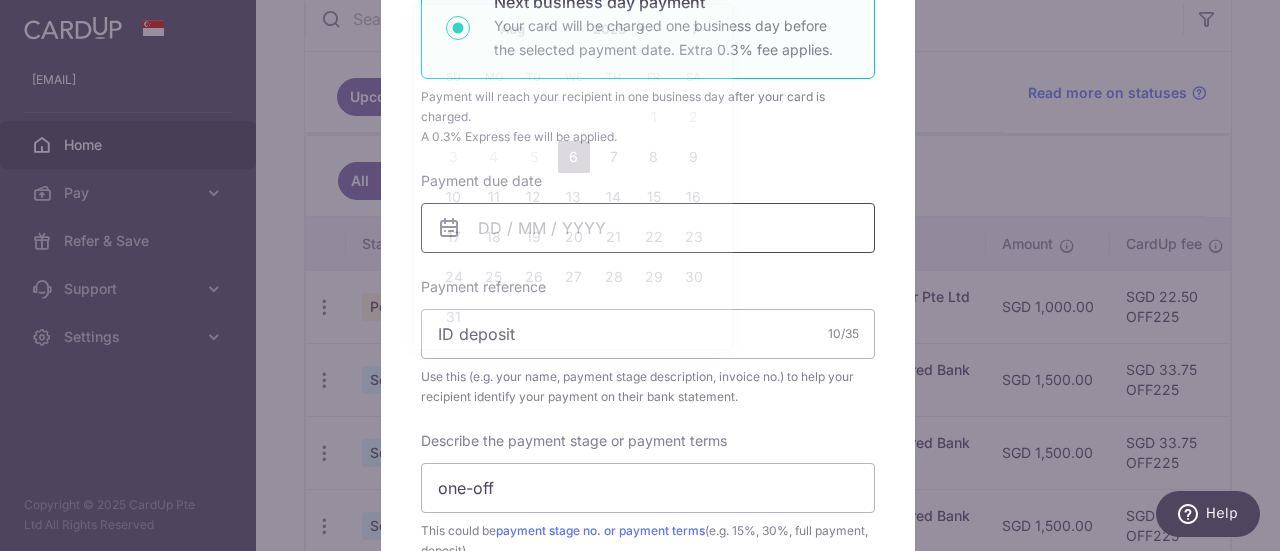 click on "kwoianqi@gmail.com
Home
Pay
Payments
Recipients
Cards
Refer & Save
Support
FAQ
Contact Us
Settings
Account
Logout
Copyright © 2025 CardUp Pte Ltd All Rights Reserved
×
Pause Schedule" at bounding box center [640, 275] 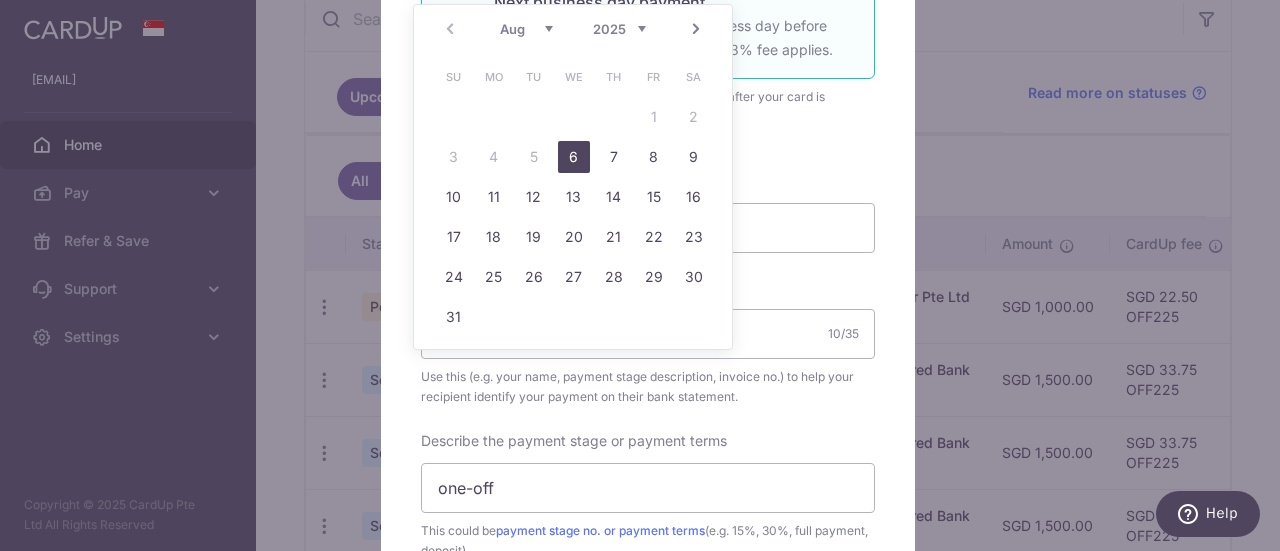 click on "6" at bounding box center (574, 157) 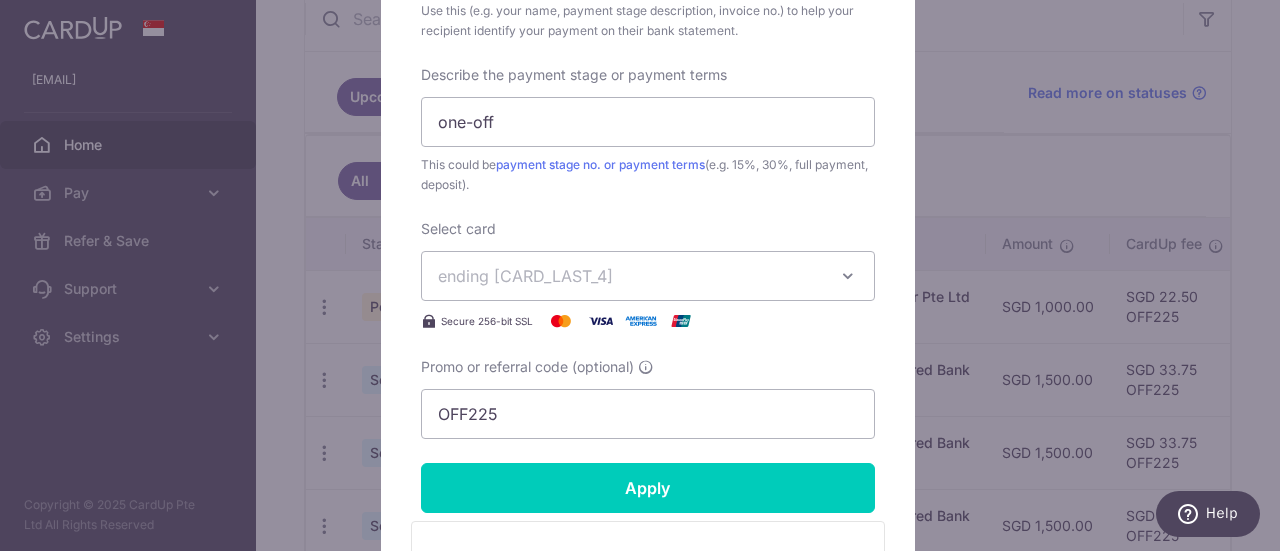 scroll, scrollTop: 1000, scrollLeft: 0, axis: vertical 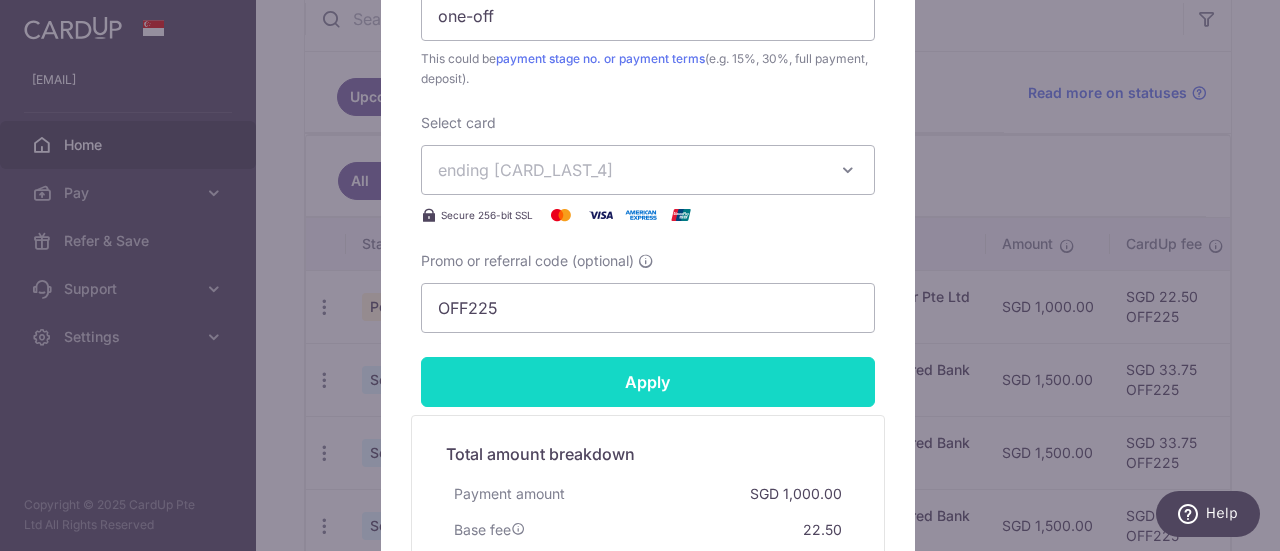 click on "Apply" at bounding box center (648, 382) 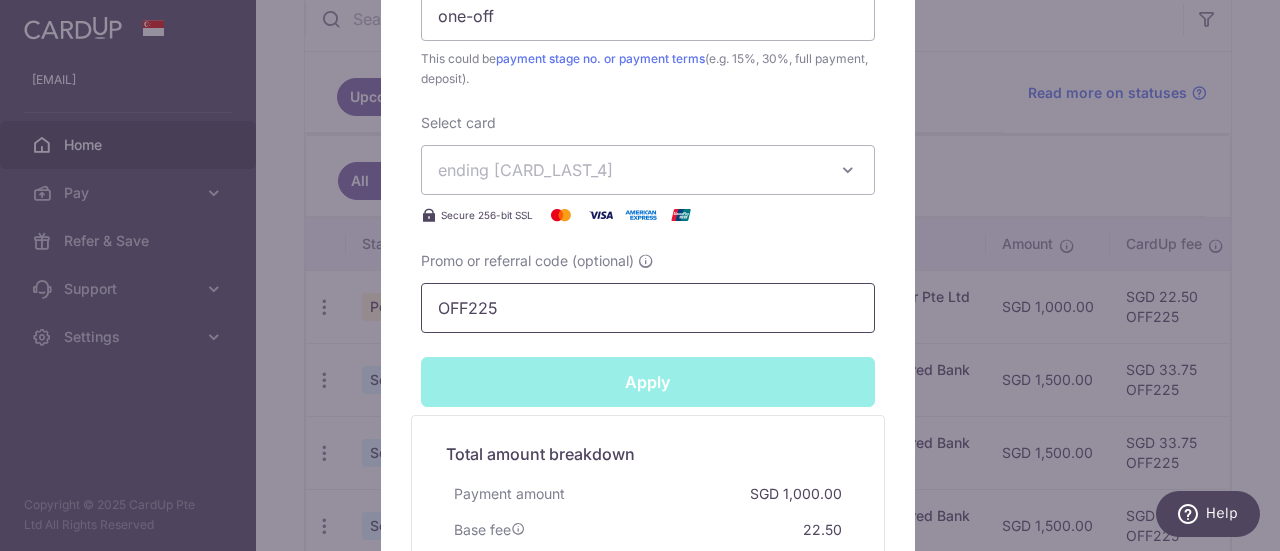 type on "Successfully Applied" 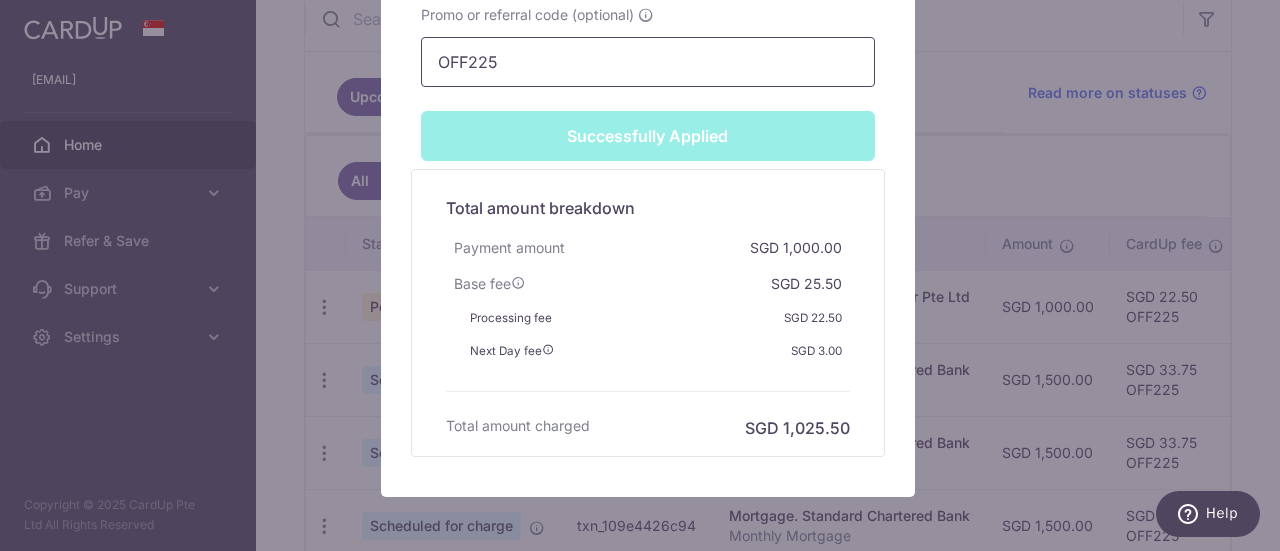 scroll, scrollTop: 1369, scrollLeft: 0, axis: vertical 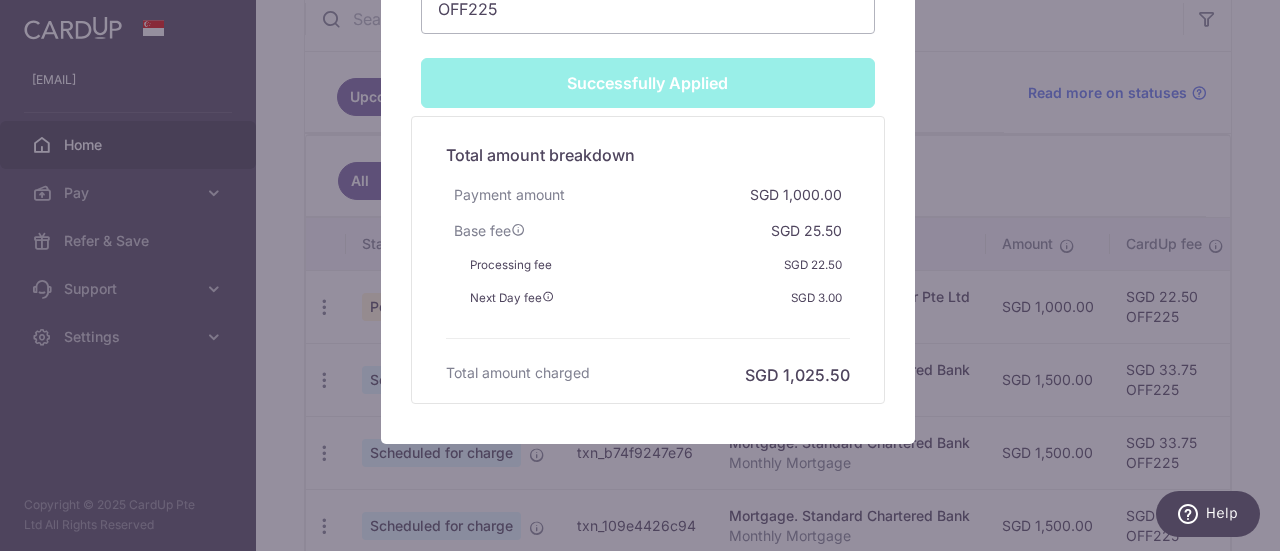 click on "Edit payment
By clicking apply,  you will make changes to all   payments to  Studio 8 Interior Pte Ltd  scheduled from
.
By clicking below, you confirm you are editing this payment to  Studio 8 Interior Pte Ltd  on
08/08/2025 .
Your payment is updated successfully
SGD" at bounding box center [640, 275] 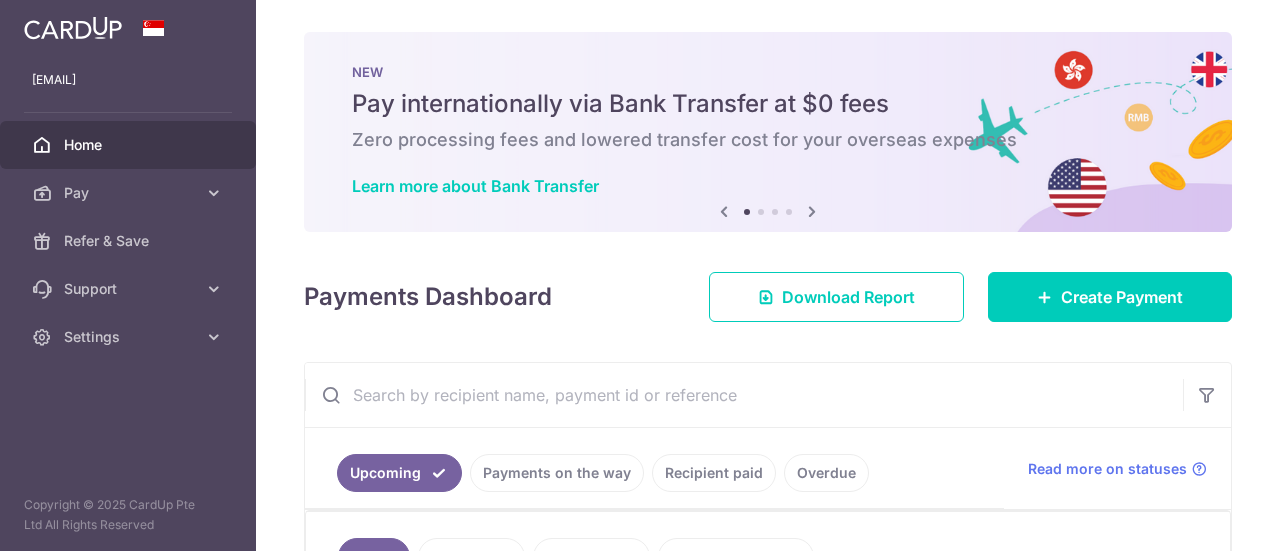 scroll, scrollTop: 0, scrollLeft: 0, axis: both 